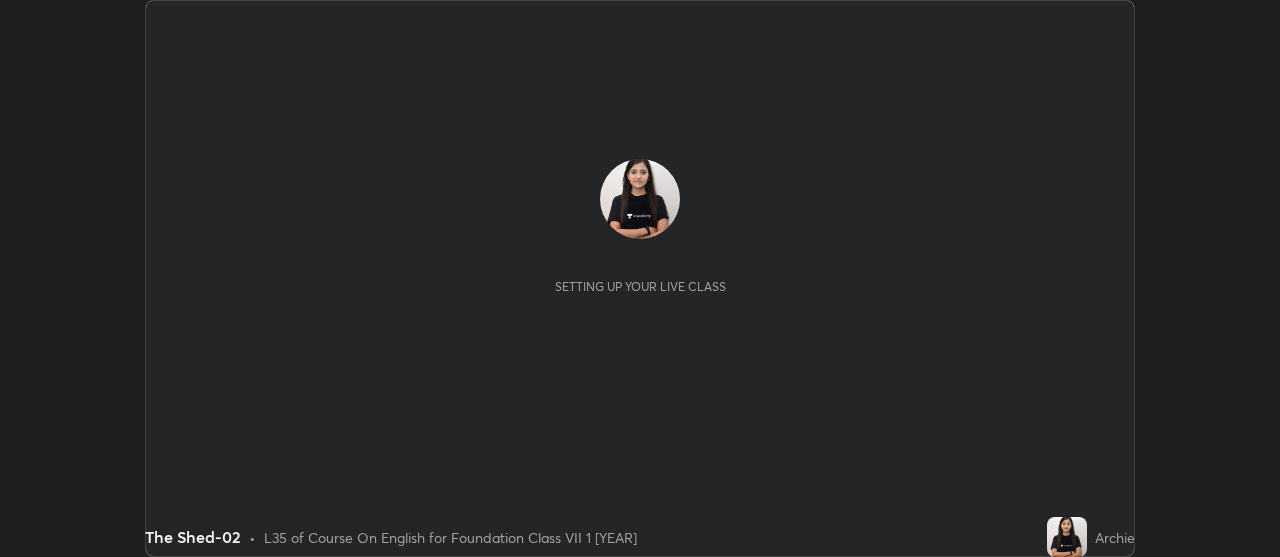 scroll, scrollTop: 0, scrollLeft: 0, axis: both 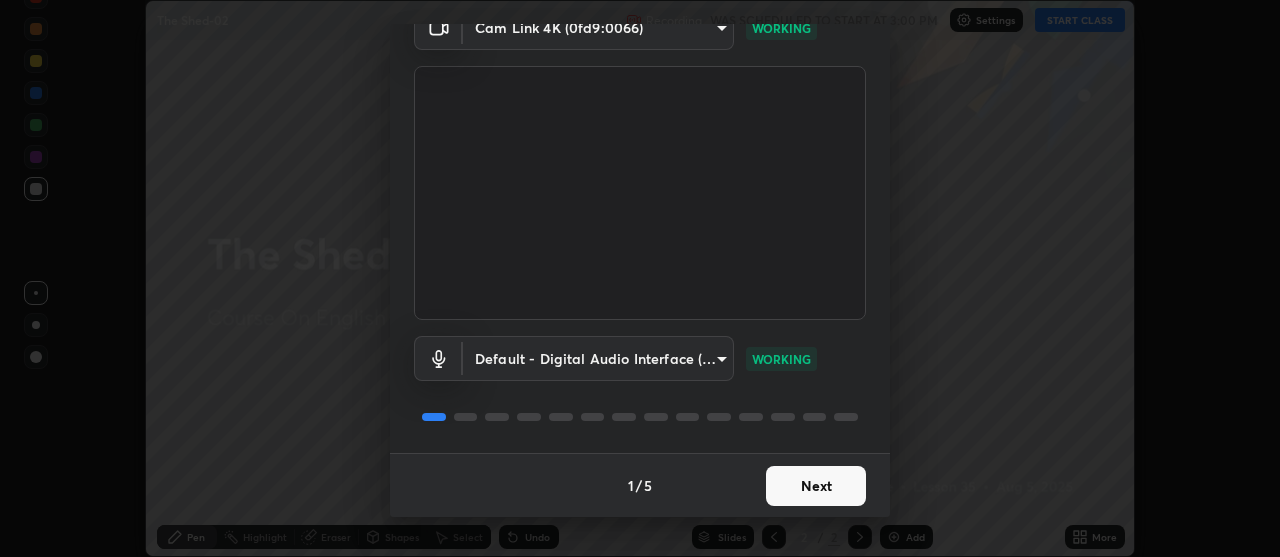 click on "Next" at bounding box center [816, 486] 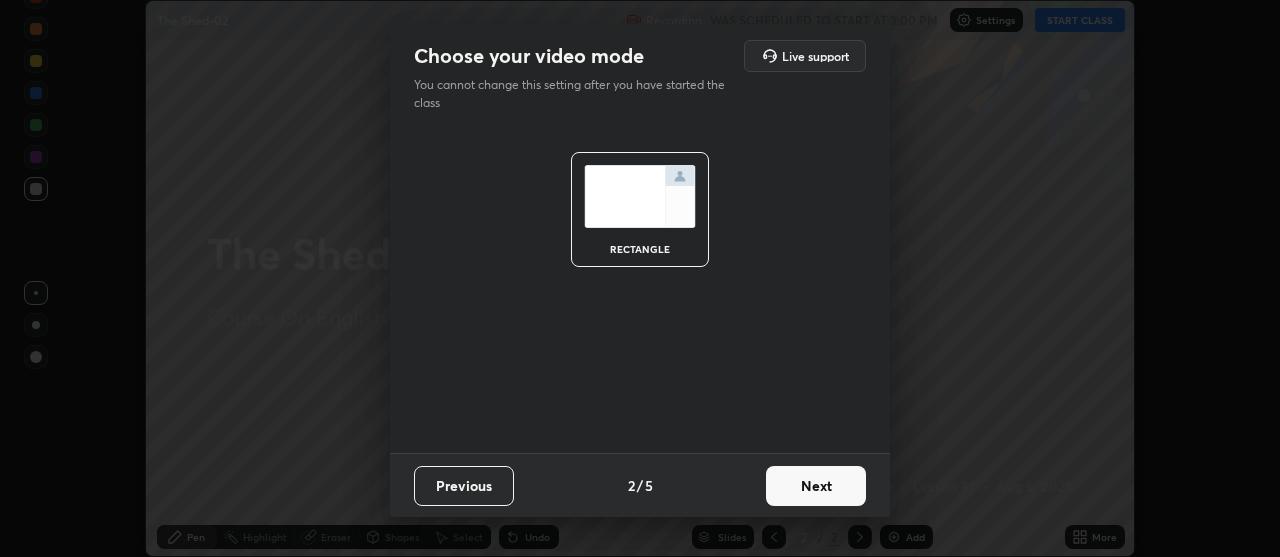 scroll, scrollTop: 0, scrollLeft: 0, axis: both 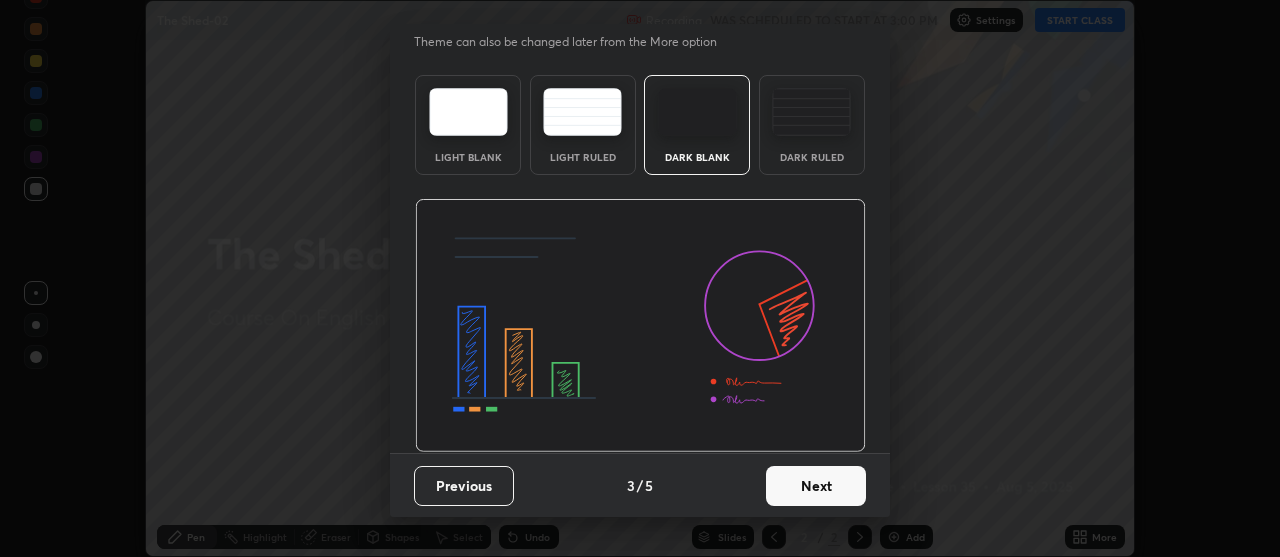 click on "Next" at bounding box center [816, 486] 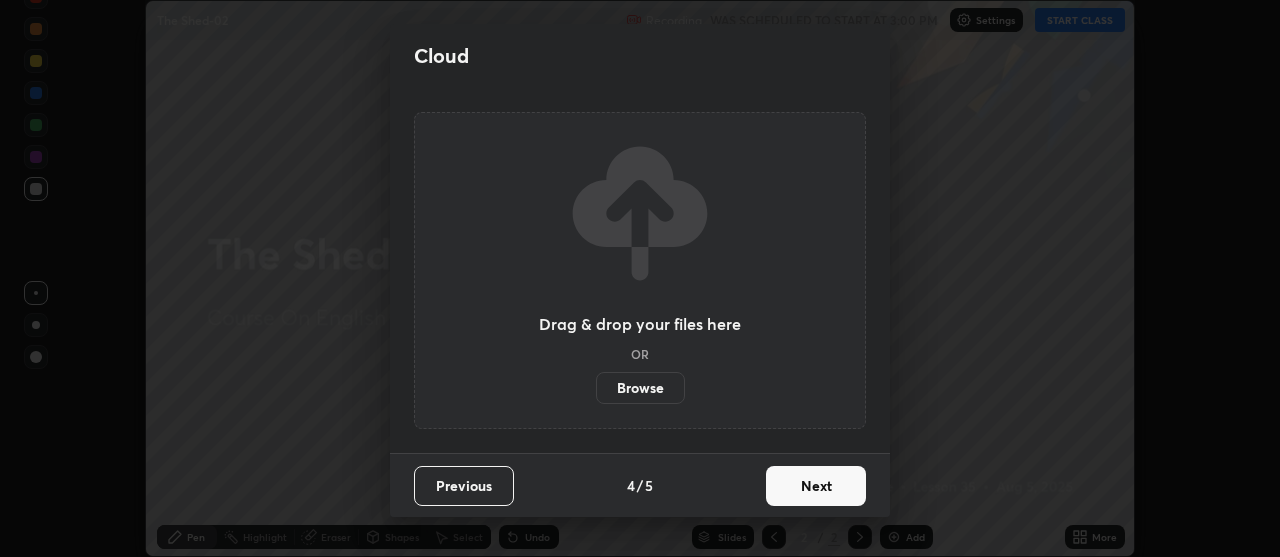 click on "Next" at bounding box center [816, 486] 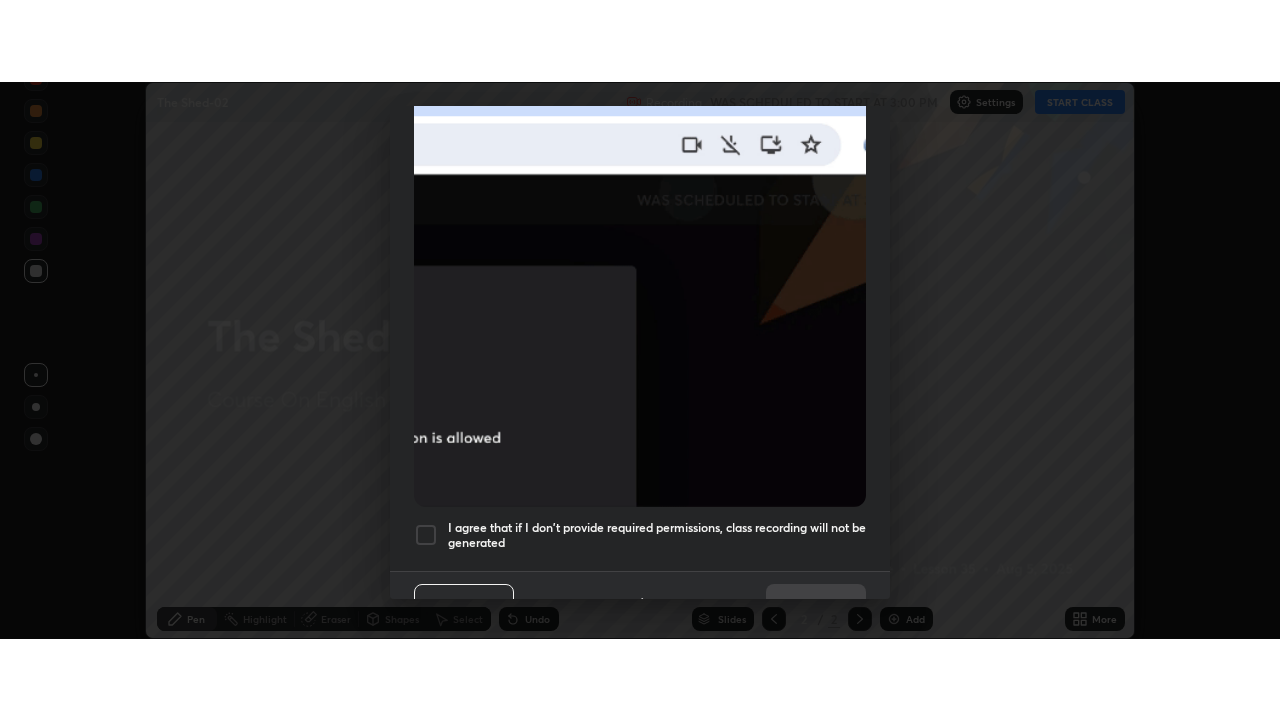 scroll, scrollTop: 507, scrollLeft: 0, axis: vertical 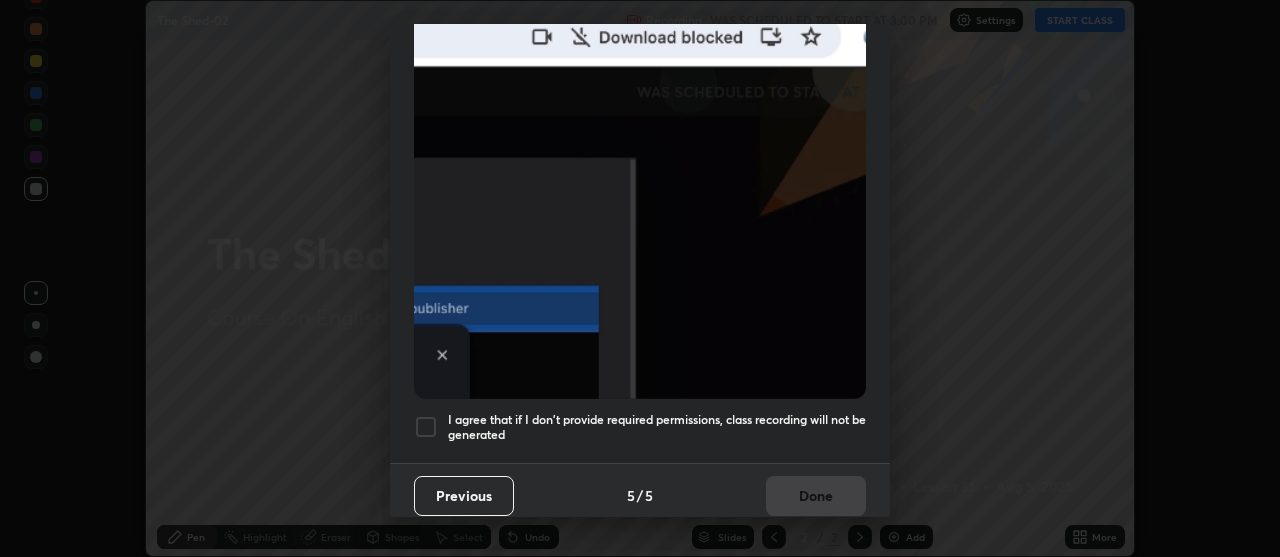 click at bounding box center [426, 427] 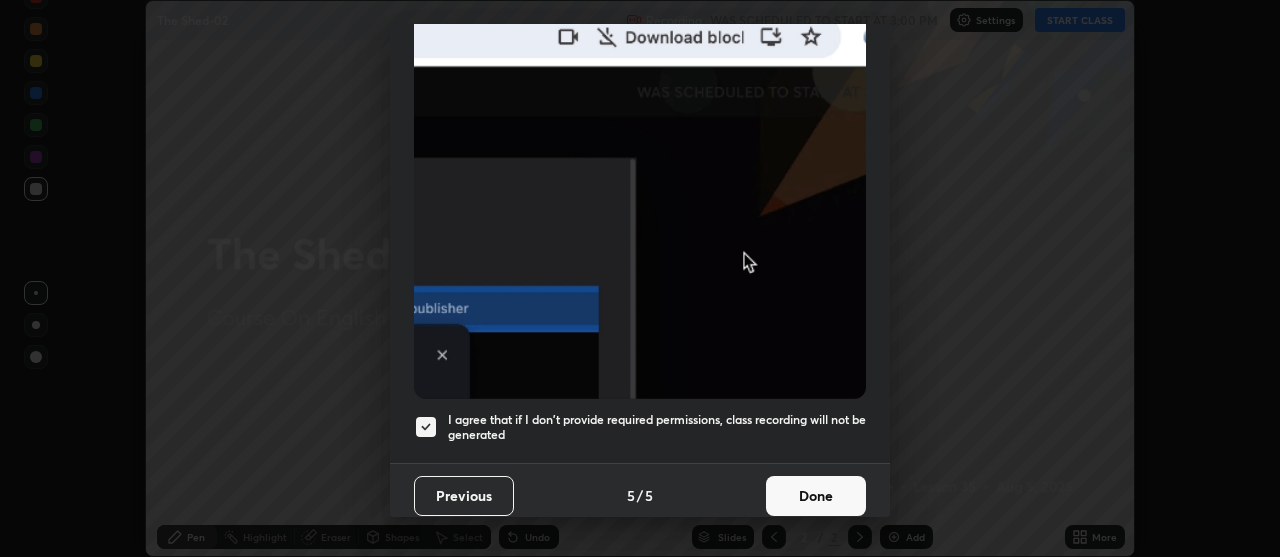 click on "Done" at bounding box center (816, 496) 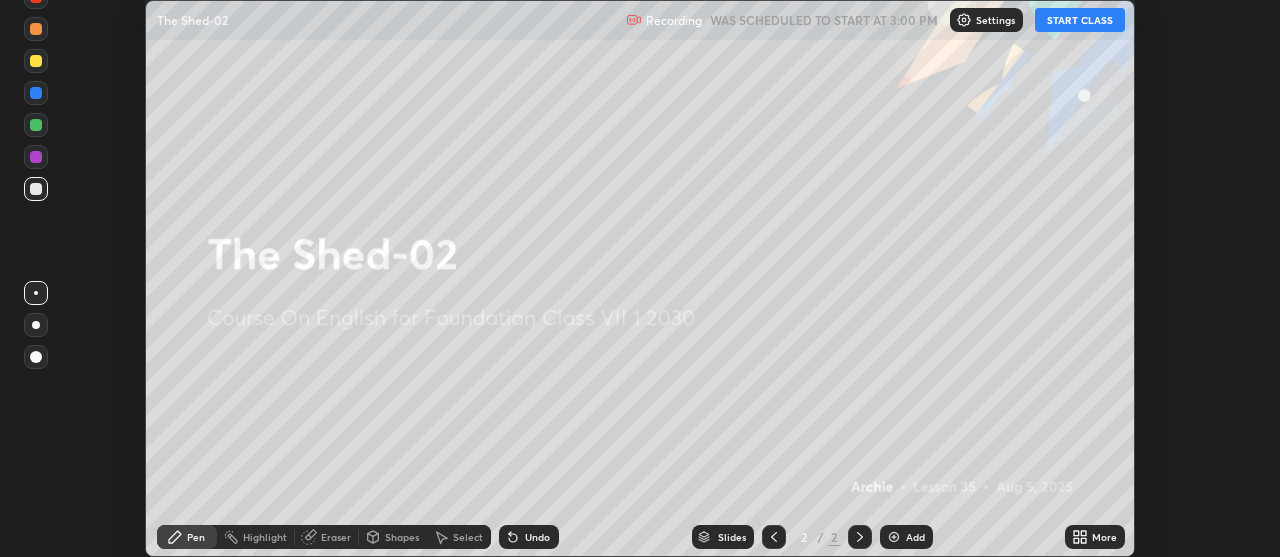 click on "START CLASS" at bounding box center (1080, 20) 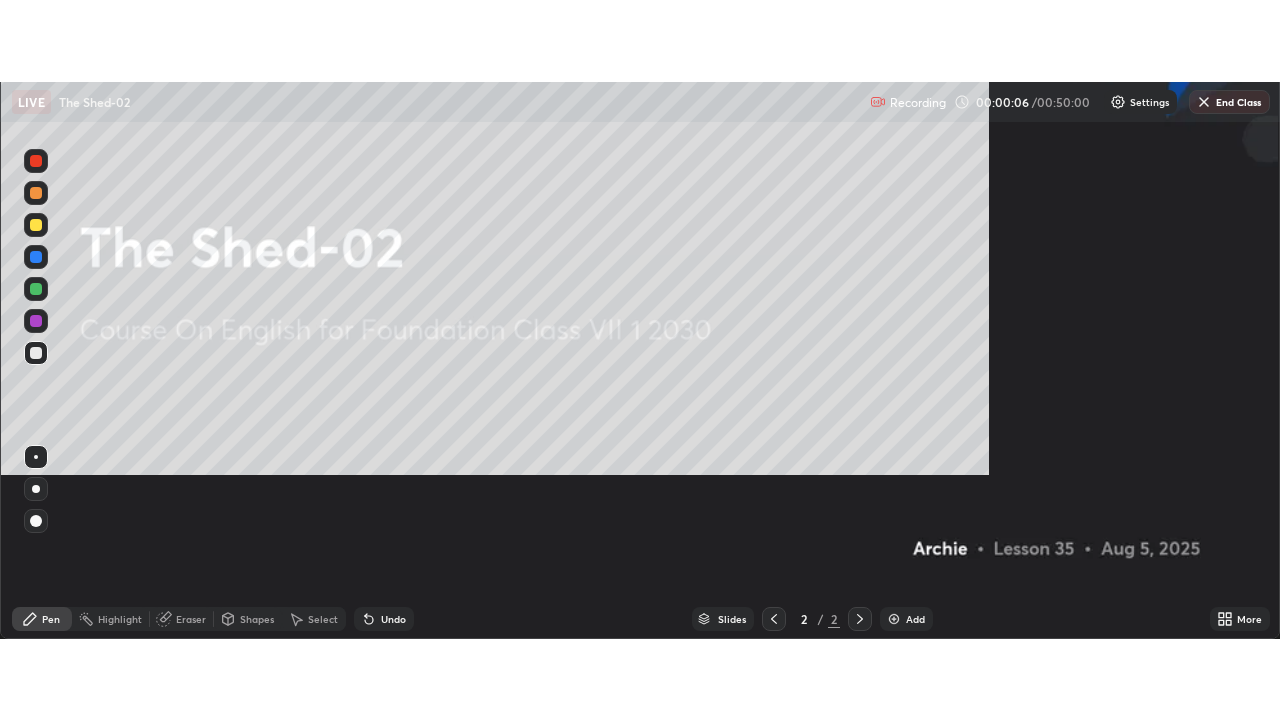 scroll, scrollTop: 99280, scrollLeft: 98720, axis: both 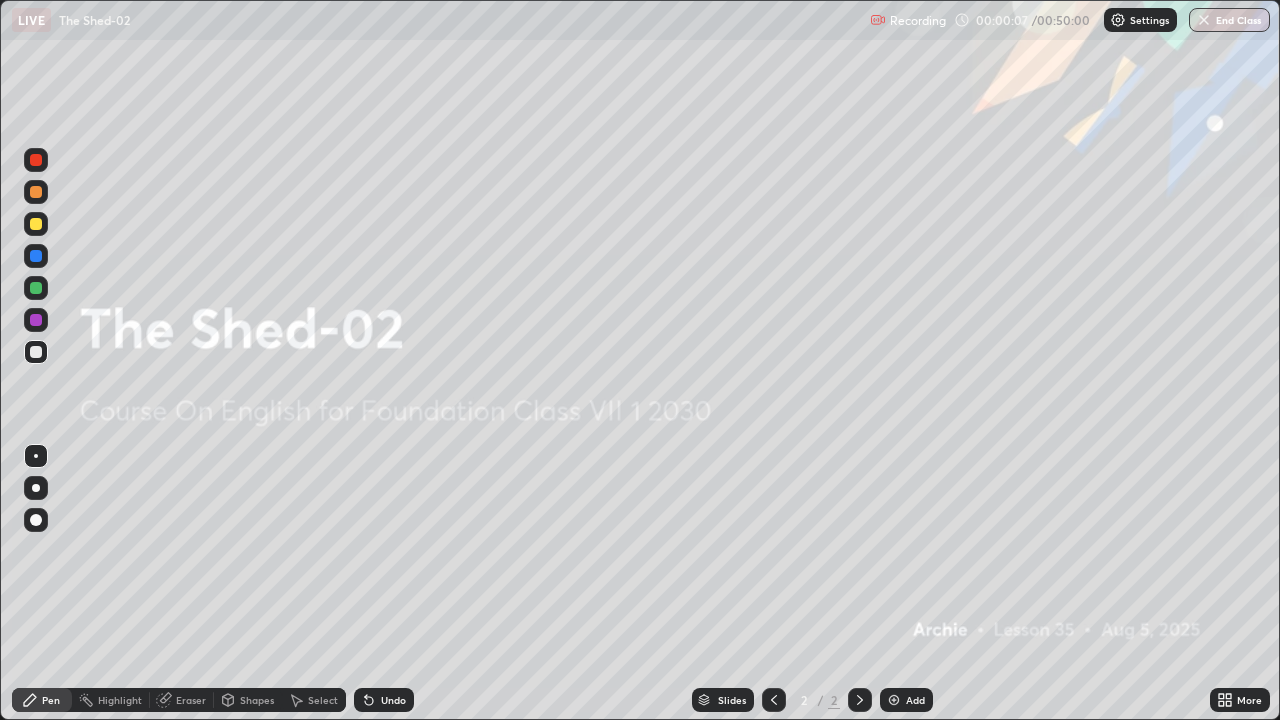 click 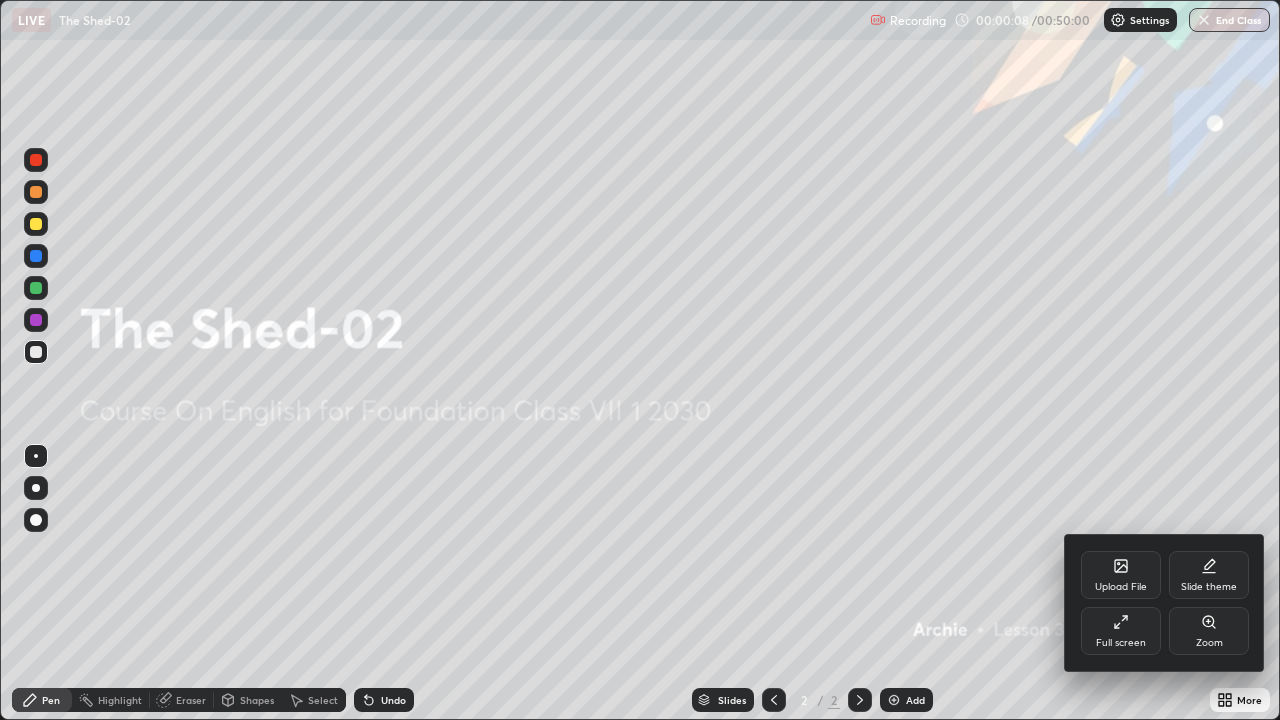 click on "Upload File" at bounding box center (1121, 587) 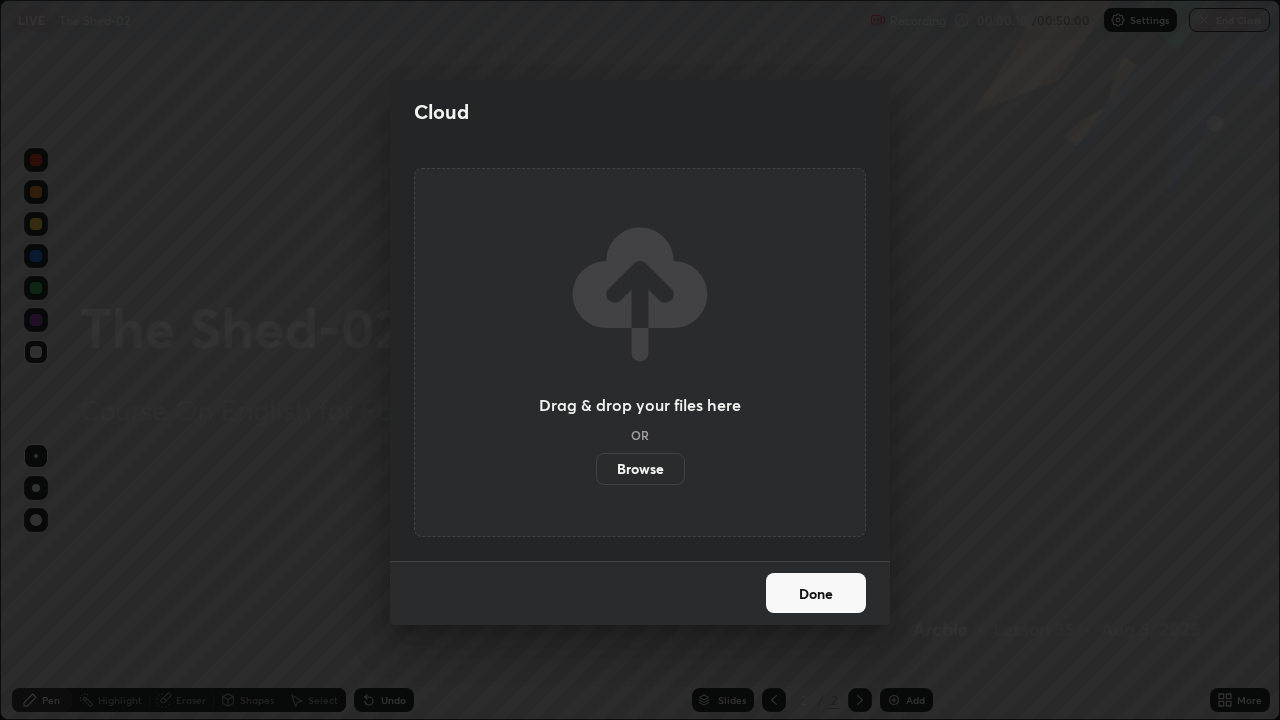 click on "Browse" at bounding box center [640, 469] 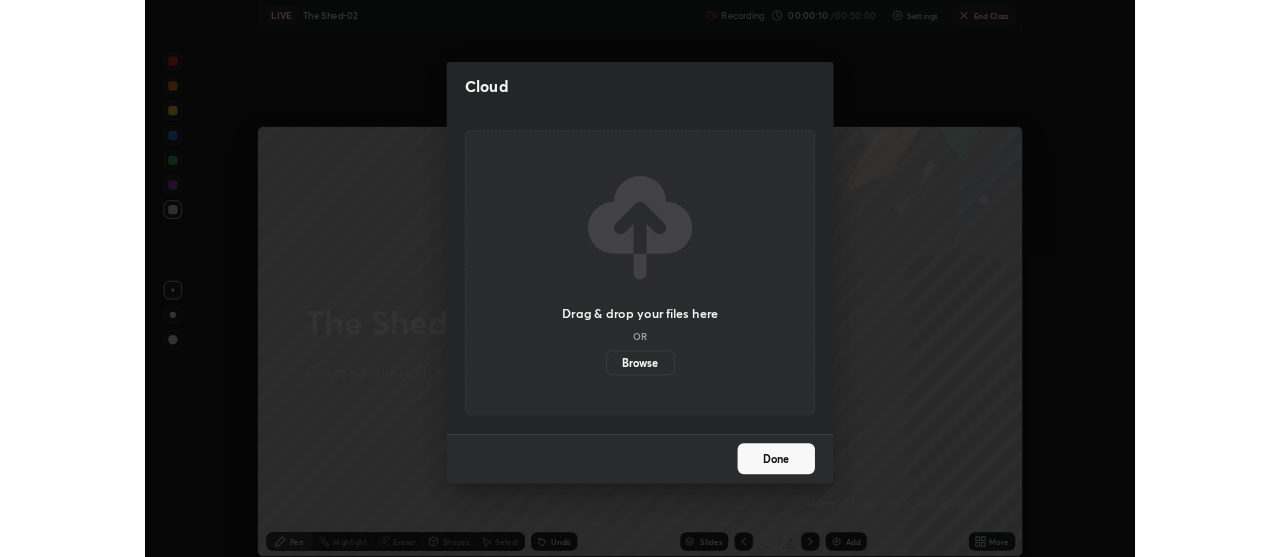 scroll, scrollTop: 557, scrollLeft: 1280, axis: both 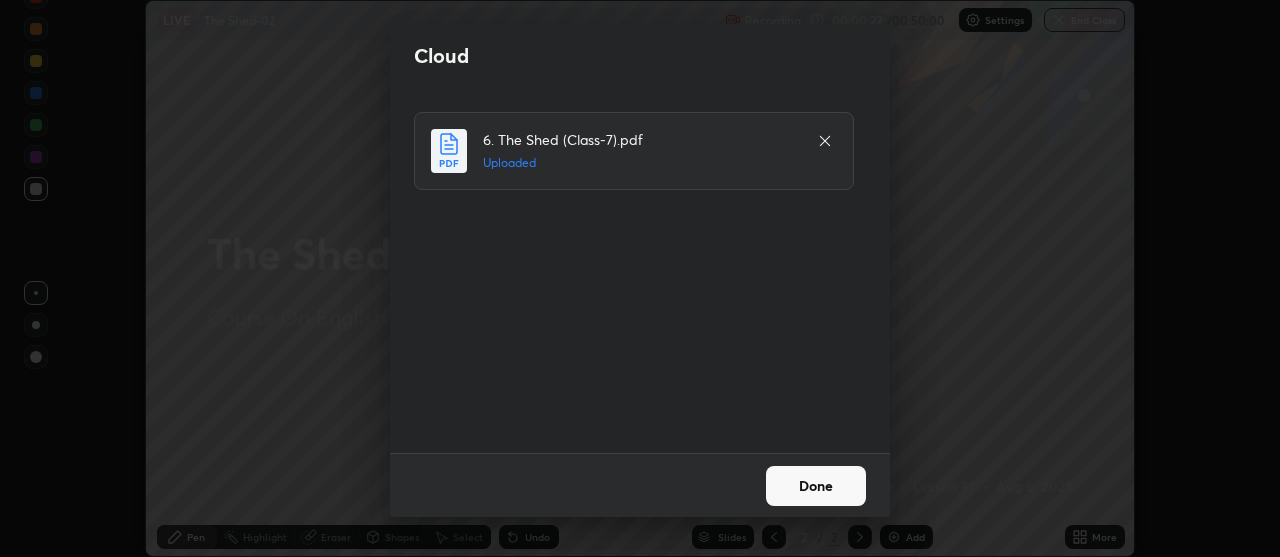 click on "Done" at bounding box center (816, 486) 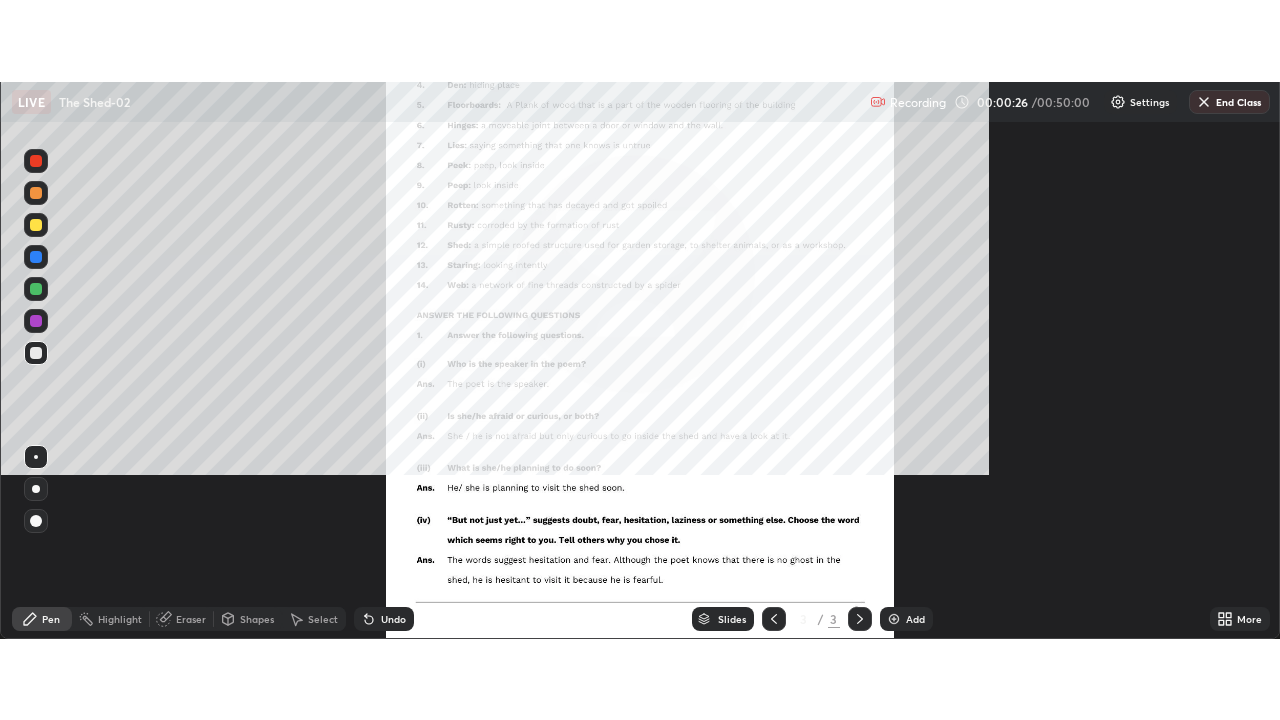 scroll, scrollTop: 99280, scrollLeft: 98720, axis: both 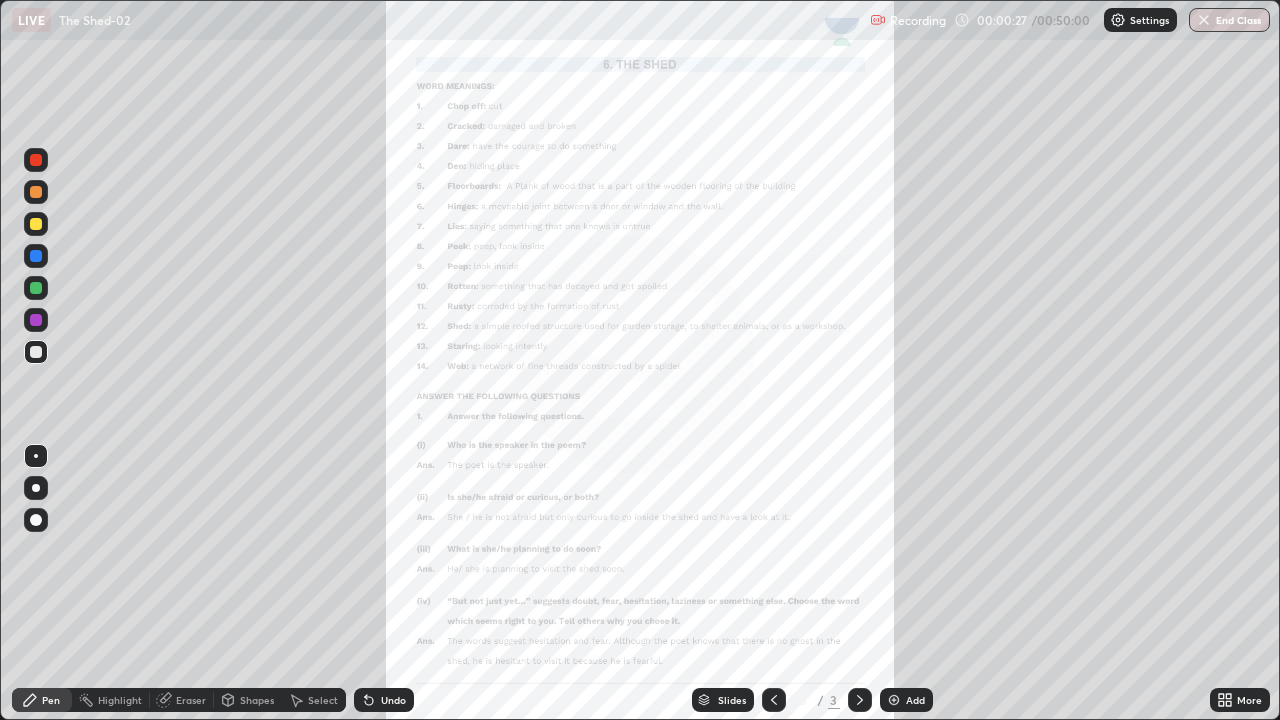 click on "More" at bounding box center [1240, 700] 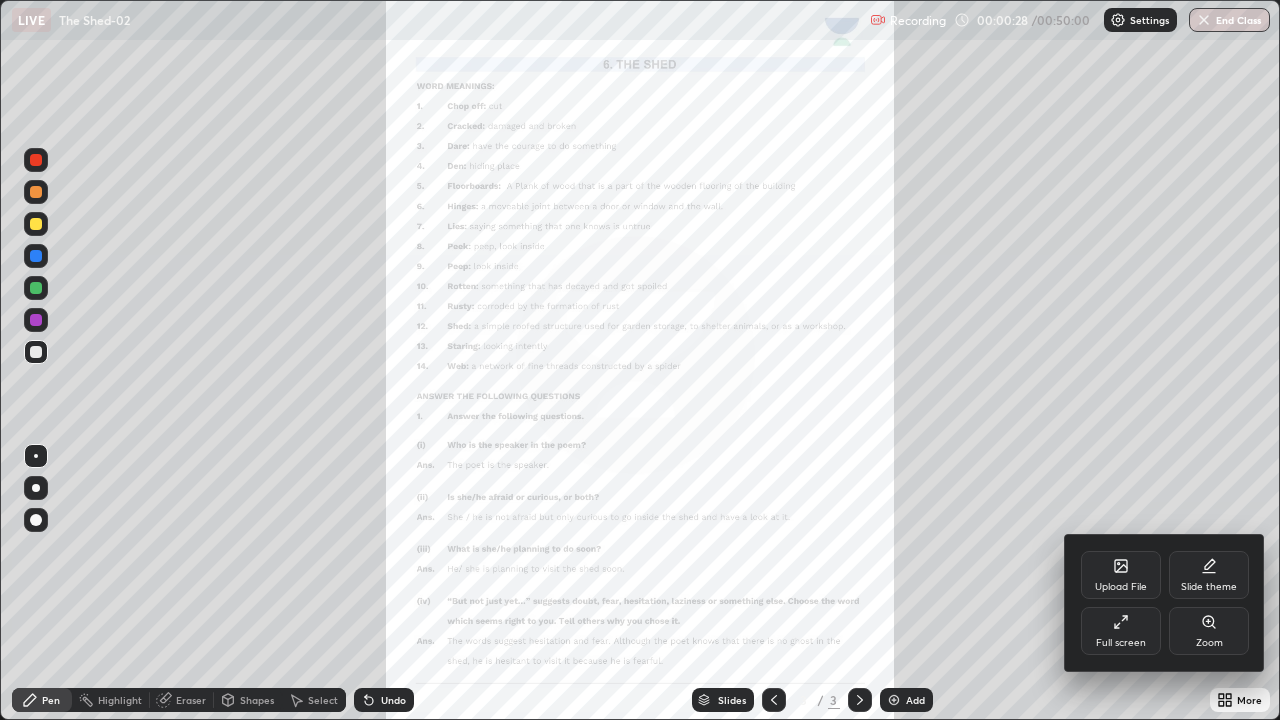 click on "Zoom" at bounding box center [1209, 631] 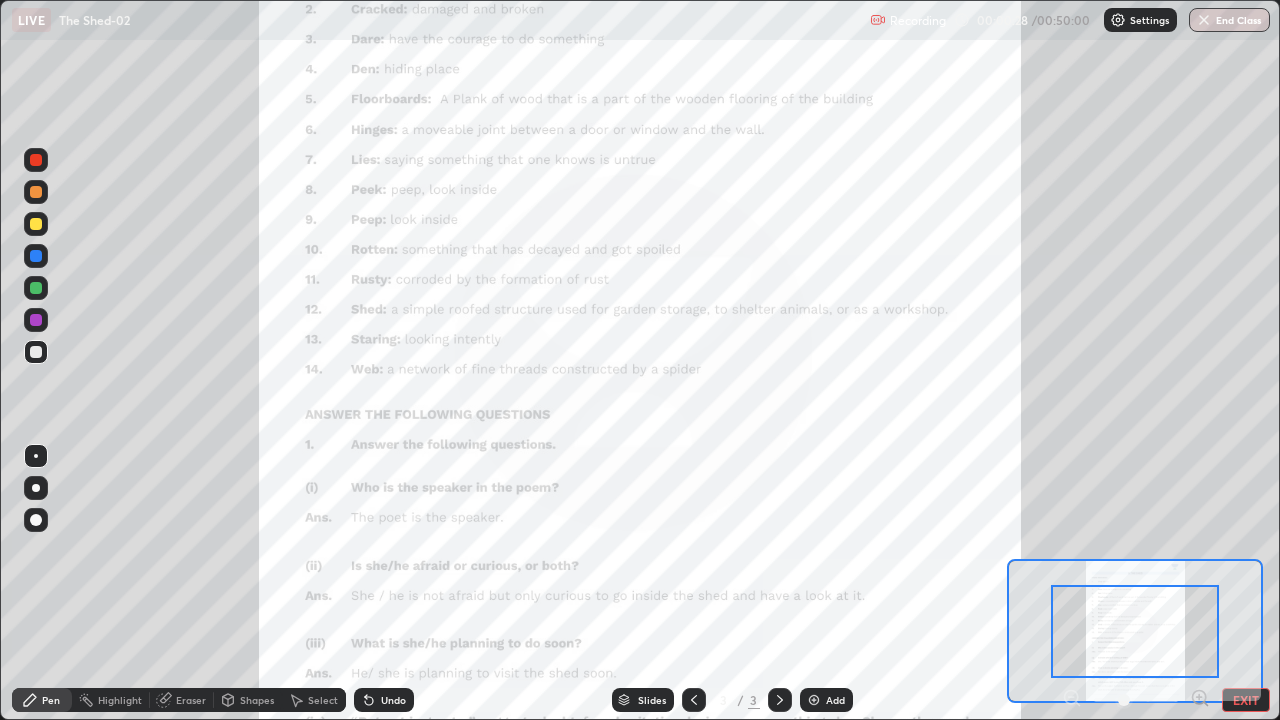 click 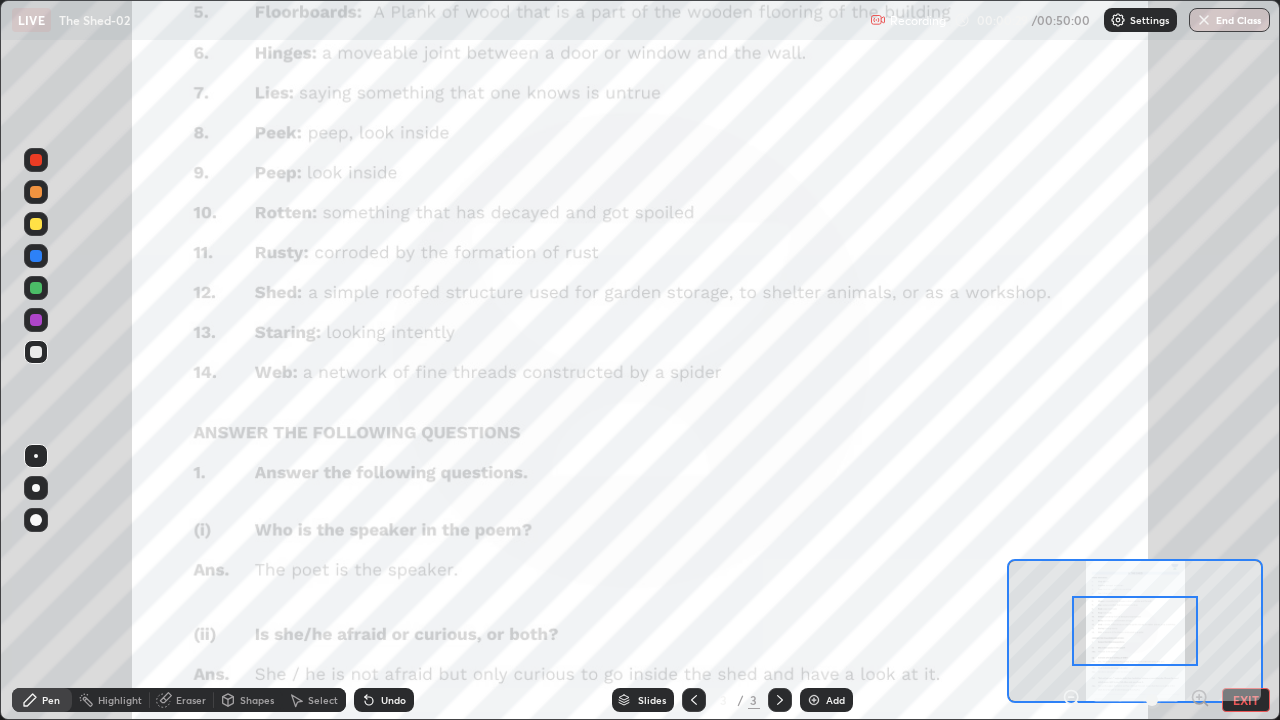 click 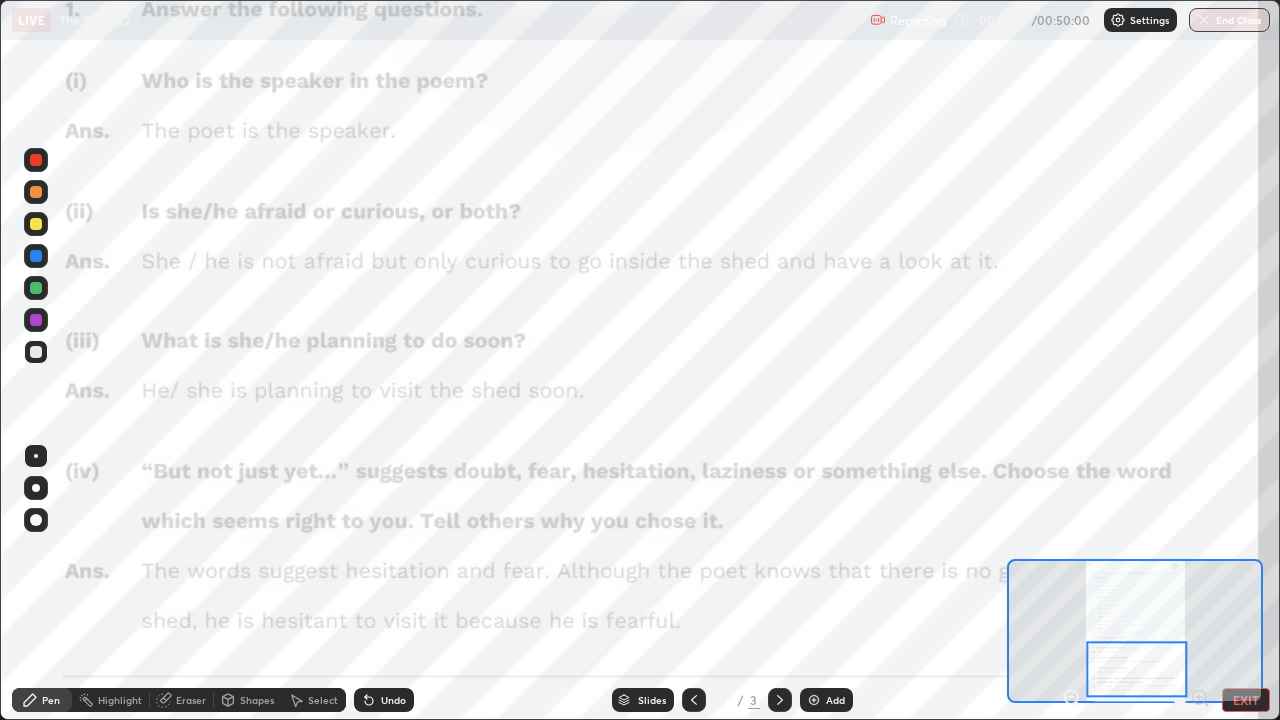 click at bounding box center [36, 256] 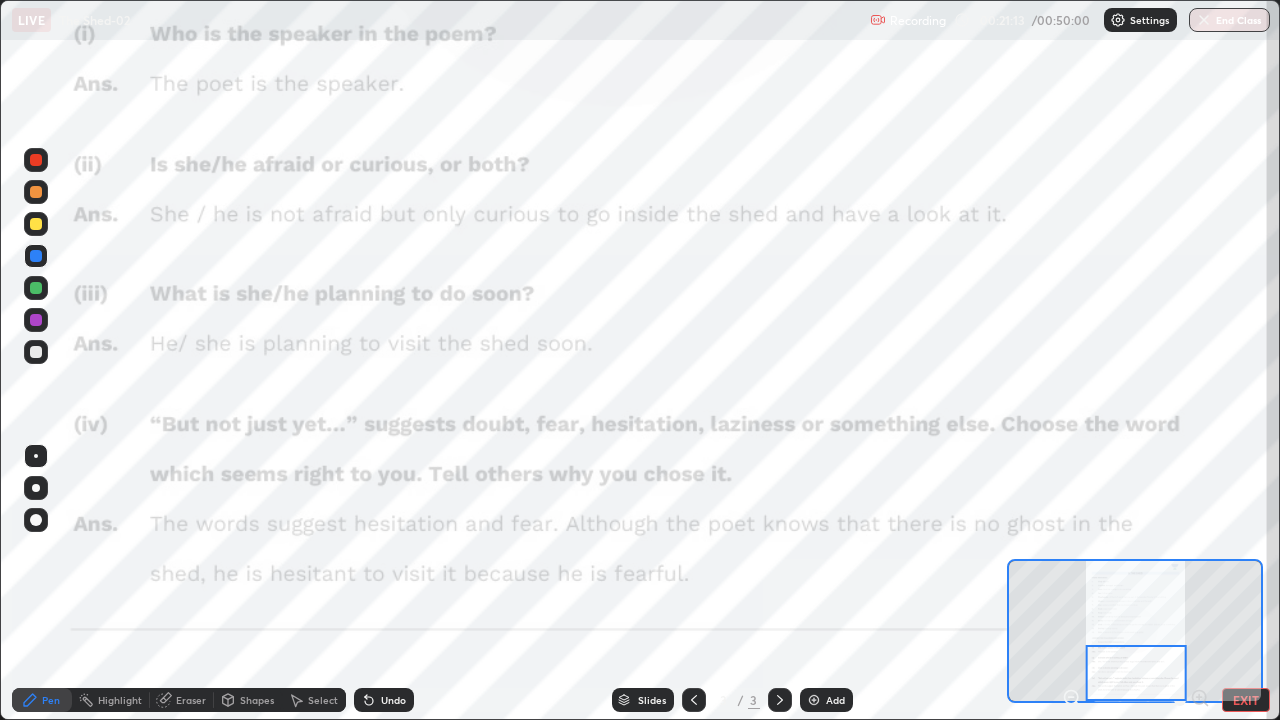 click on "EXIT" at bounding box center [1246, 700] 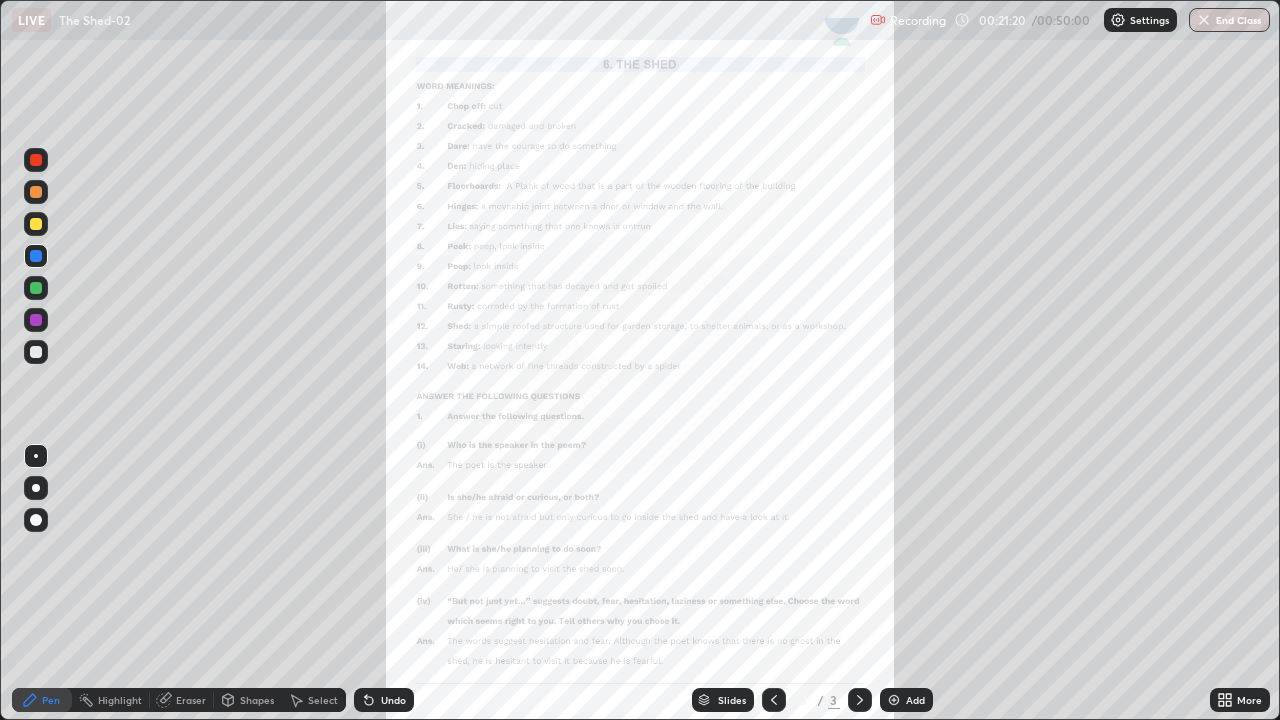 click 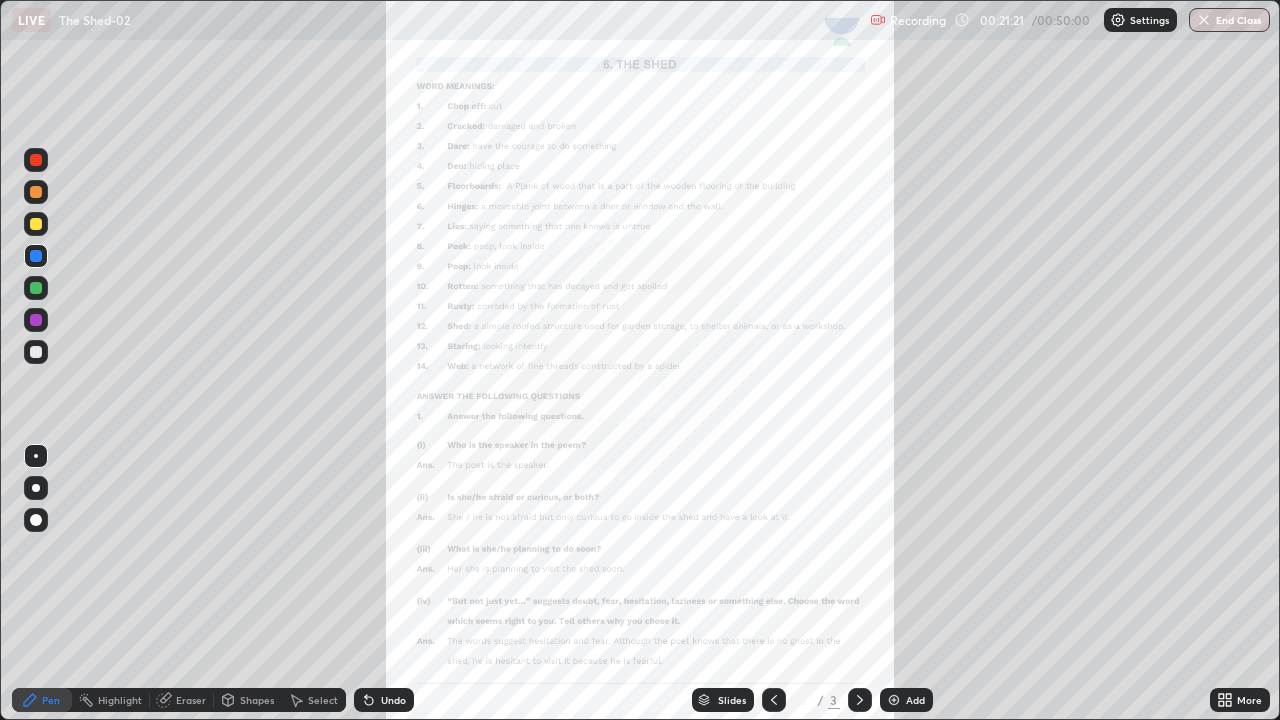 click 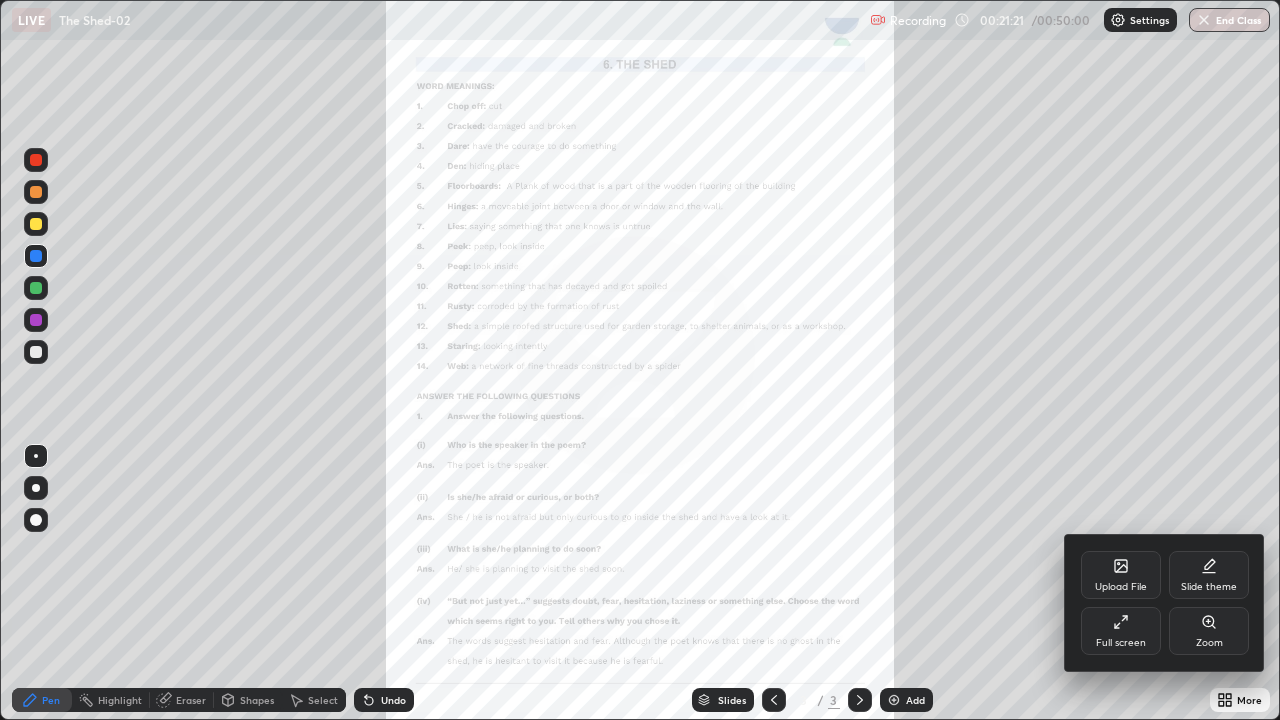 click on "Upload File" at bounding box center [1121, 587] 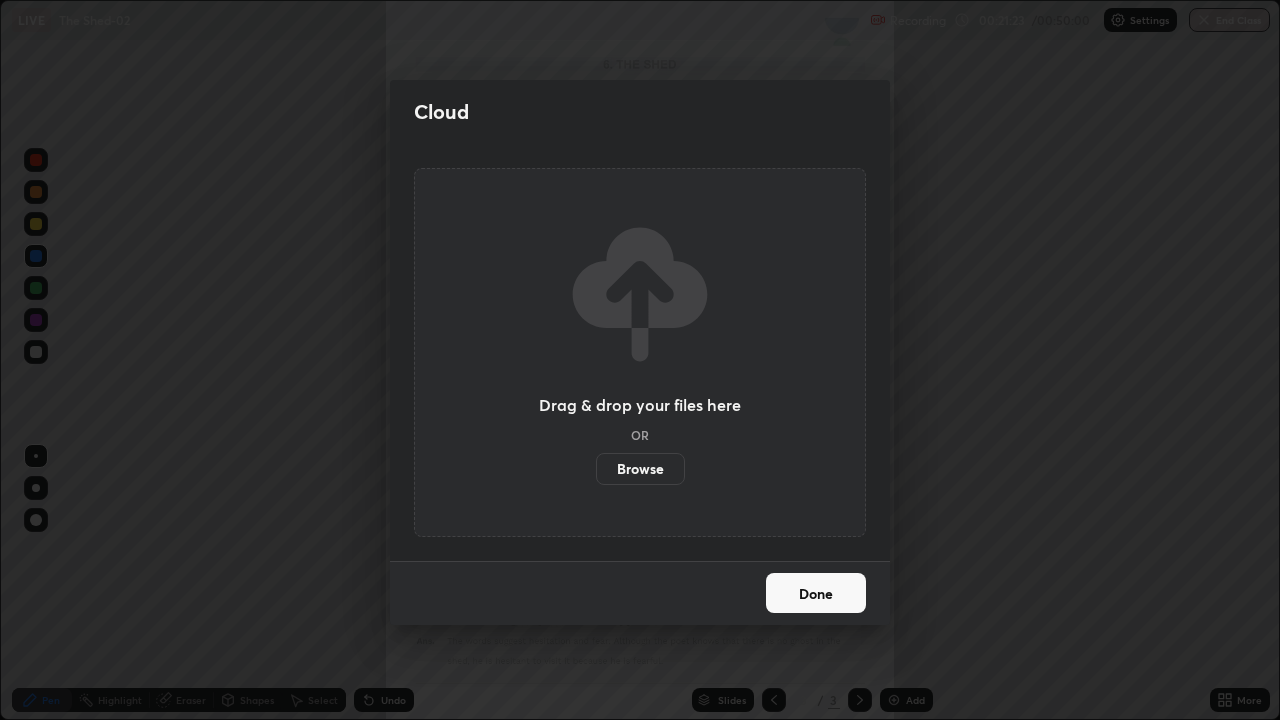 click on "Browse" at bounding box center [640, 469] 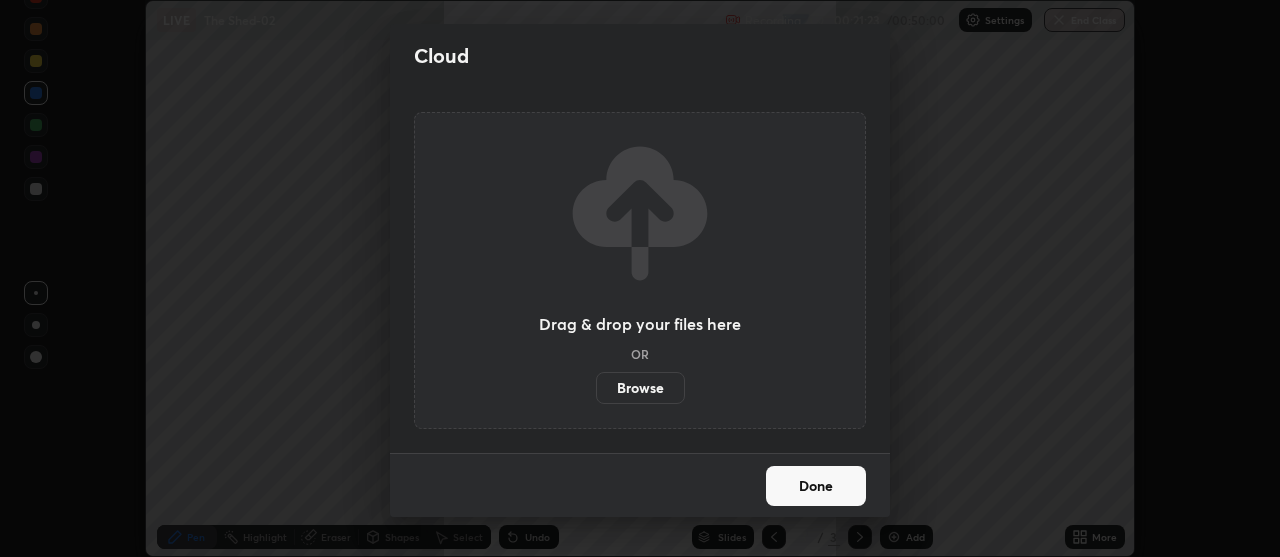 scroll, scrollTop: 557, scrollLeft: 1280, axis: both 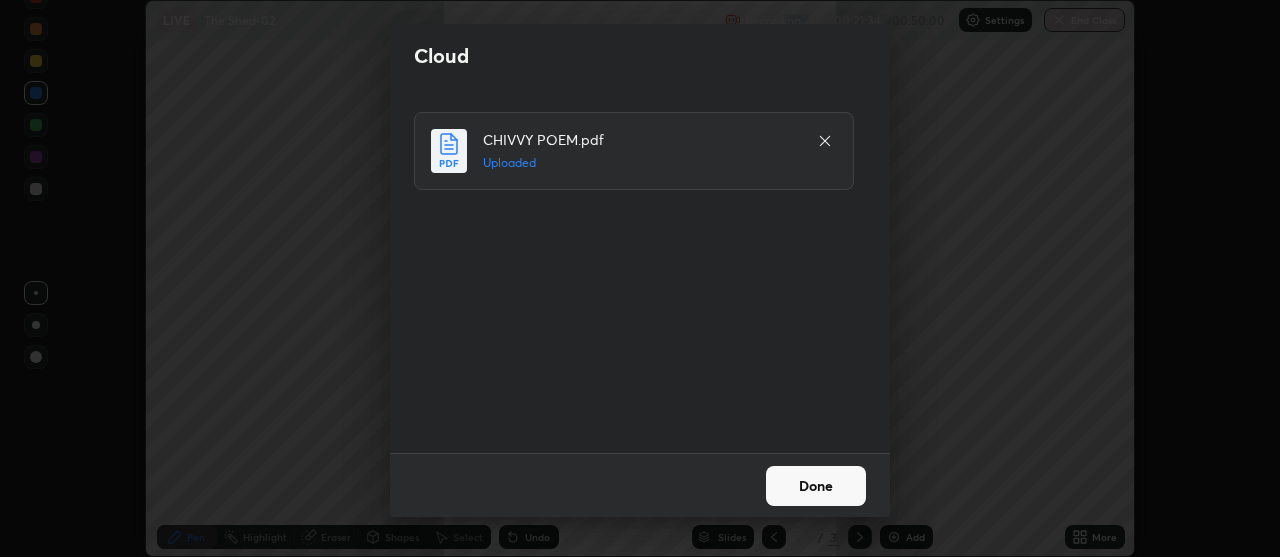 click on "Done" at bounding box center (816, 486) 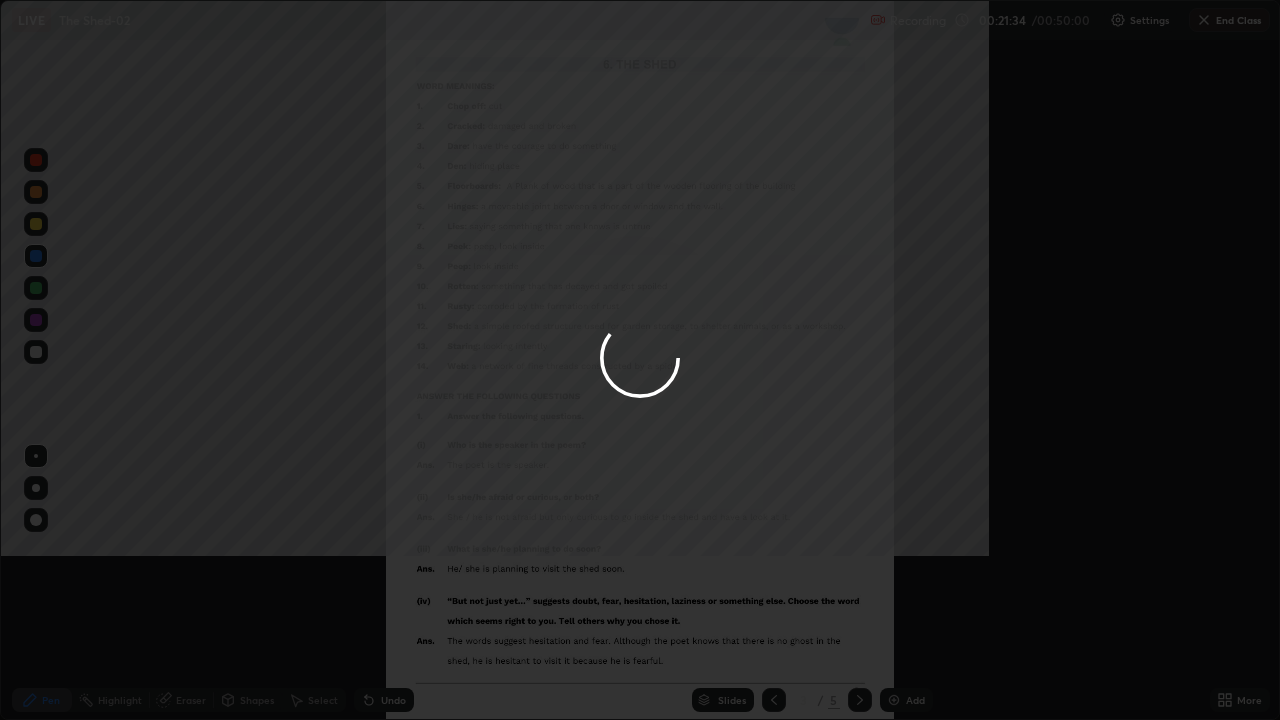 scroll, scrollTop: 99280, scrollLeft: 98720, axis: both 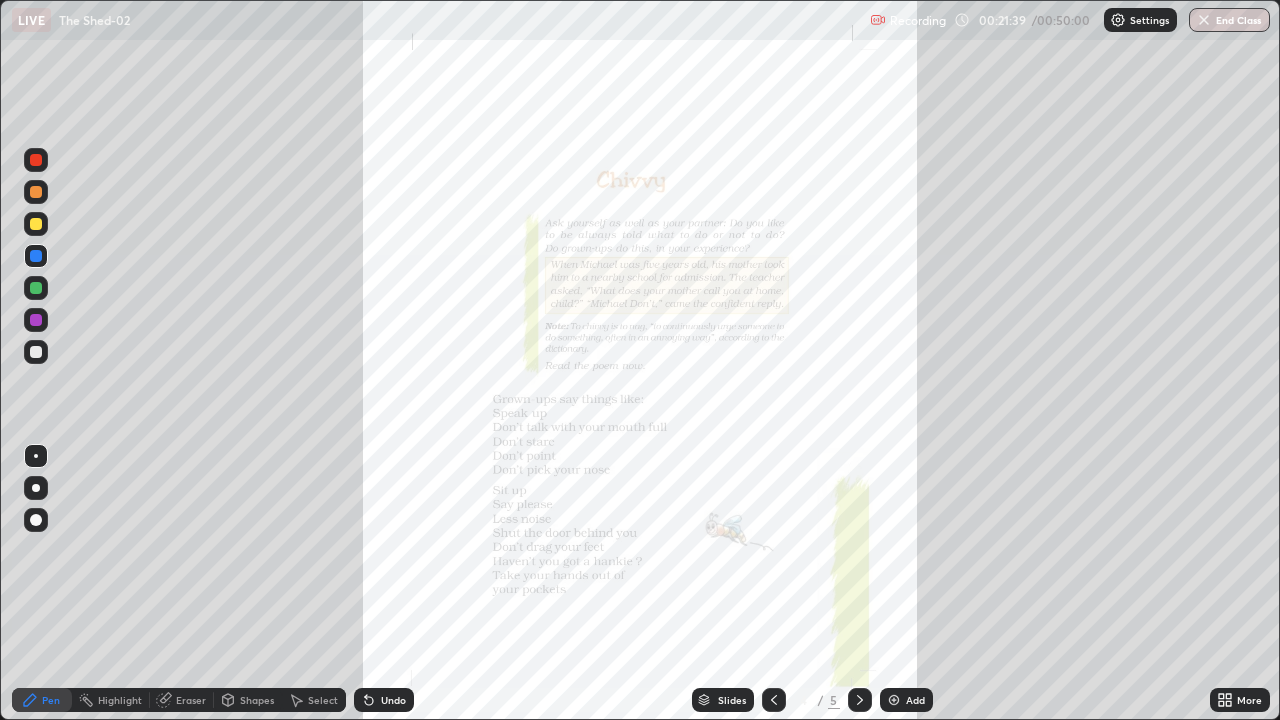 click on "More" at bounding box center [1249, 700] 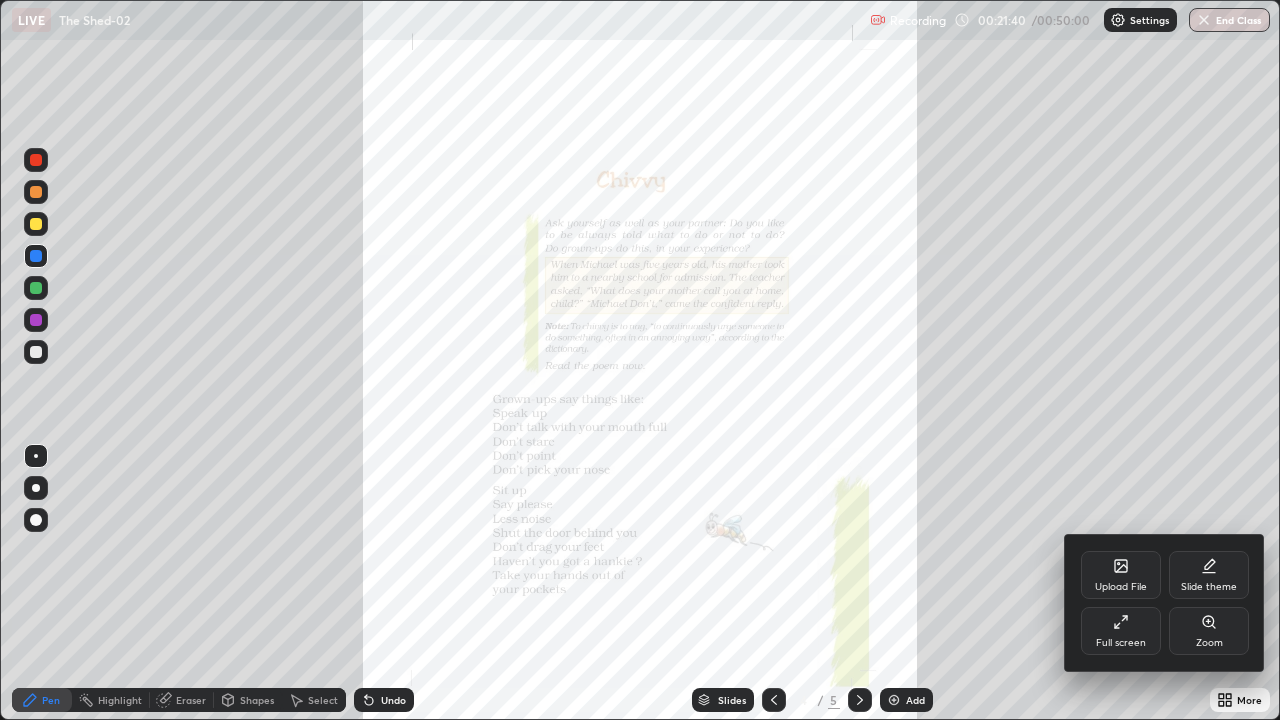 click on "Zoom" at bounding box center [1209, 643] 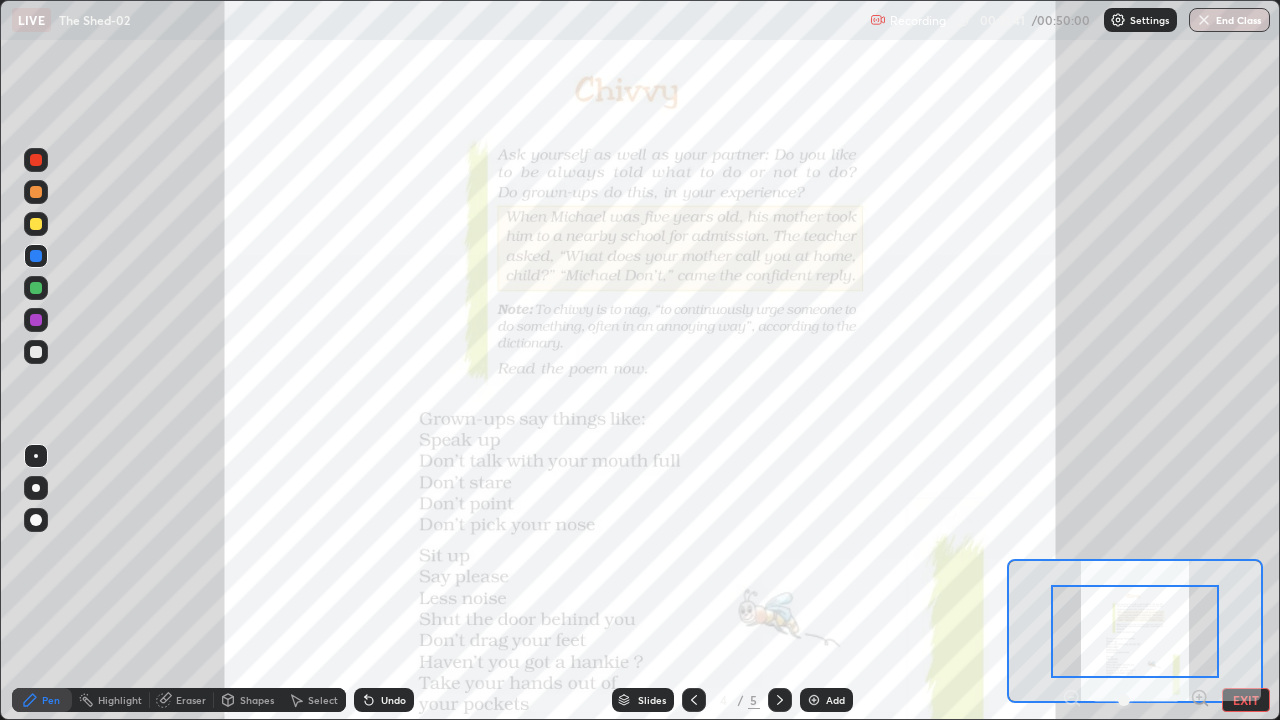 click 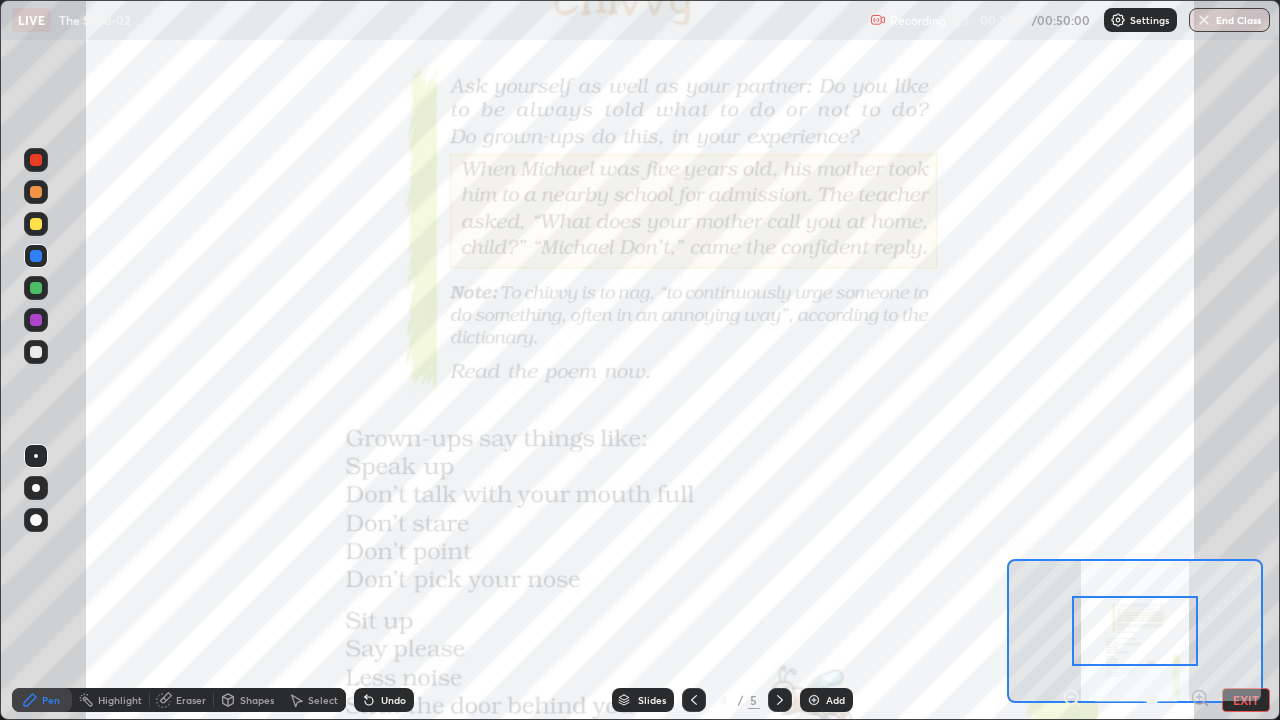 click 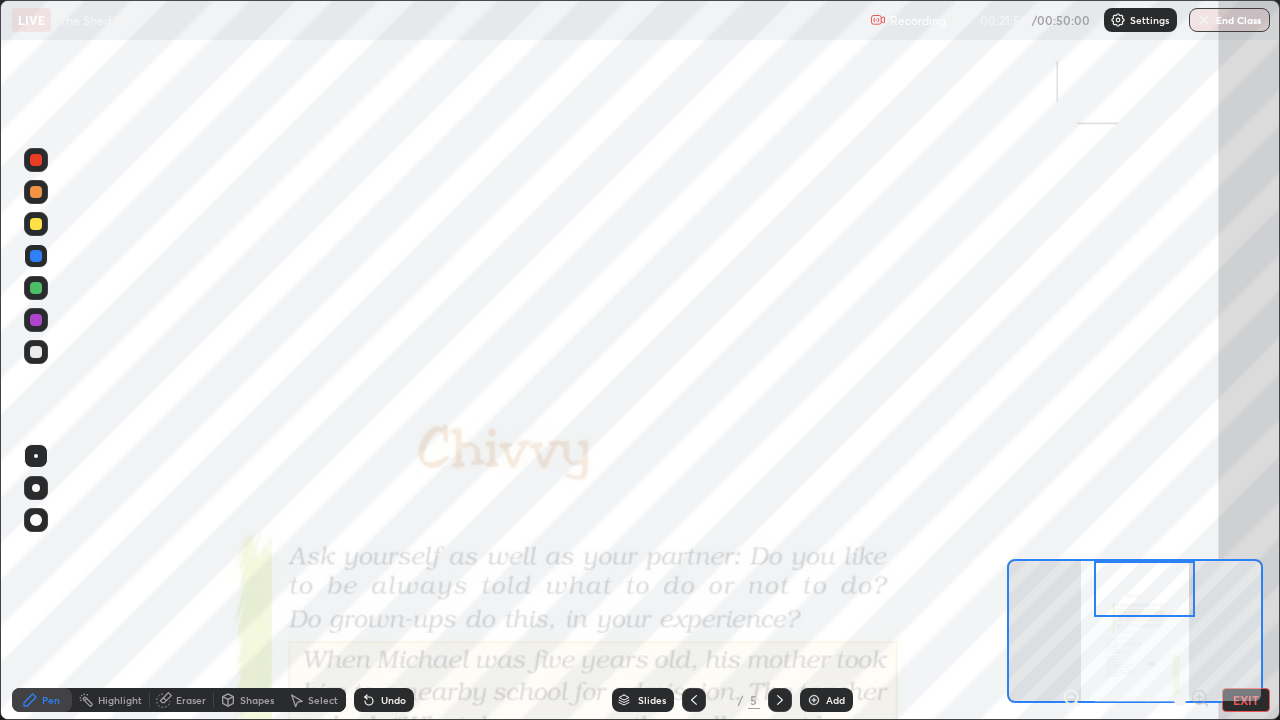 click on "Add" at bounding box center (826, 700) 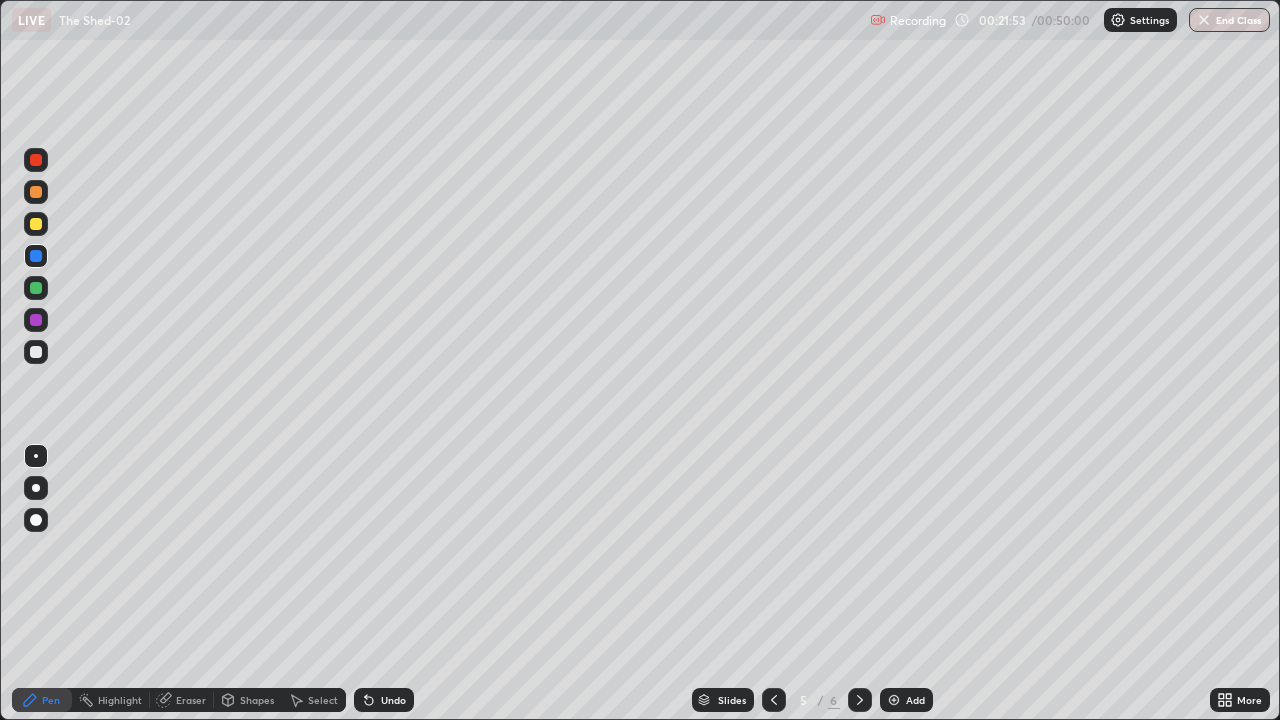 click 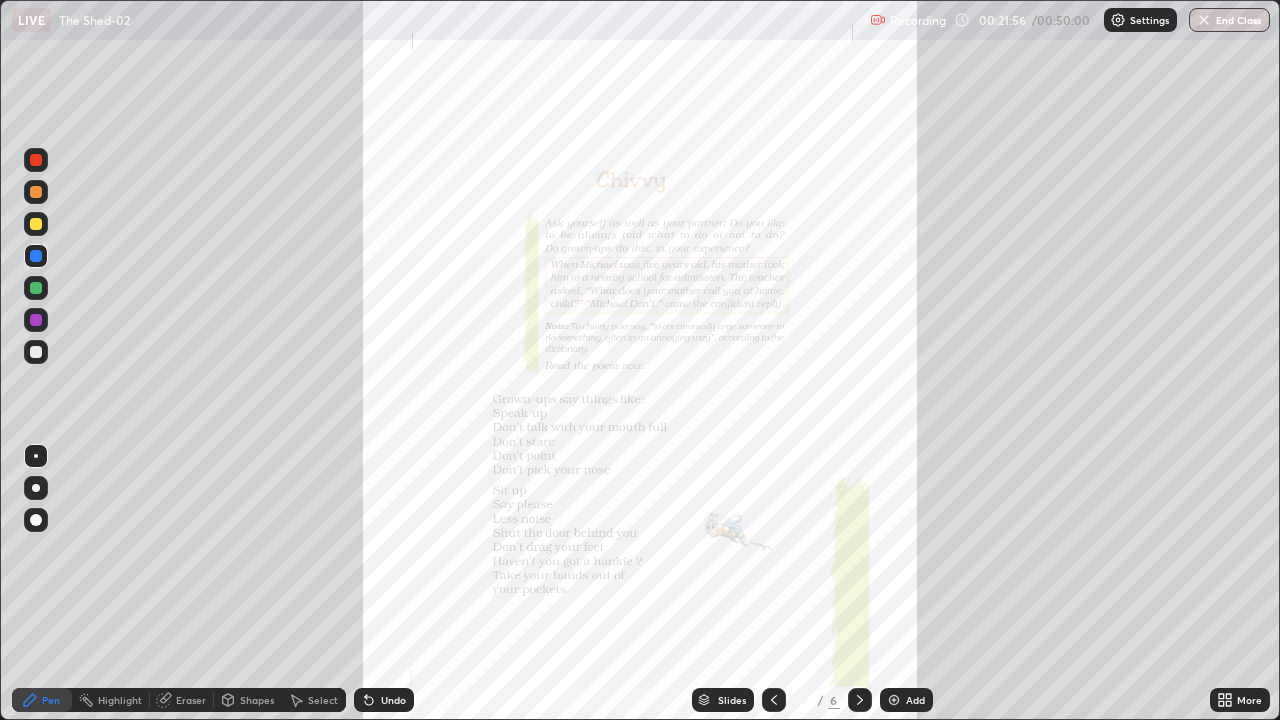 click 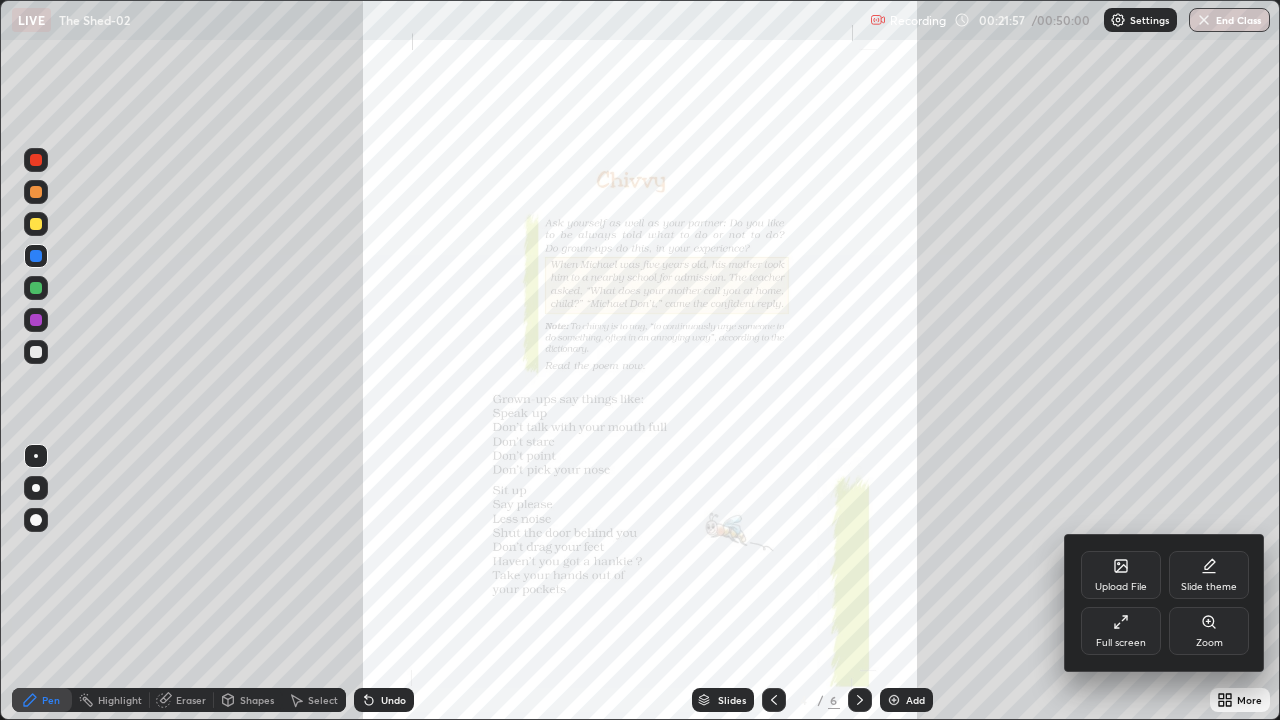click on "Zoom" at bounding box center (1209, 631) 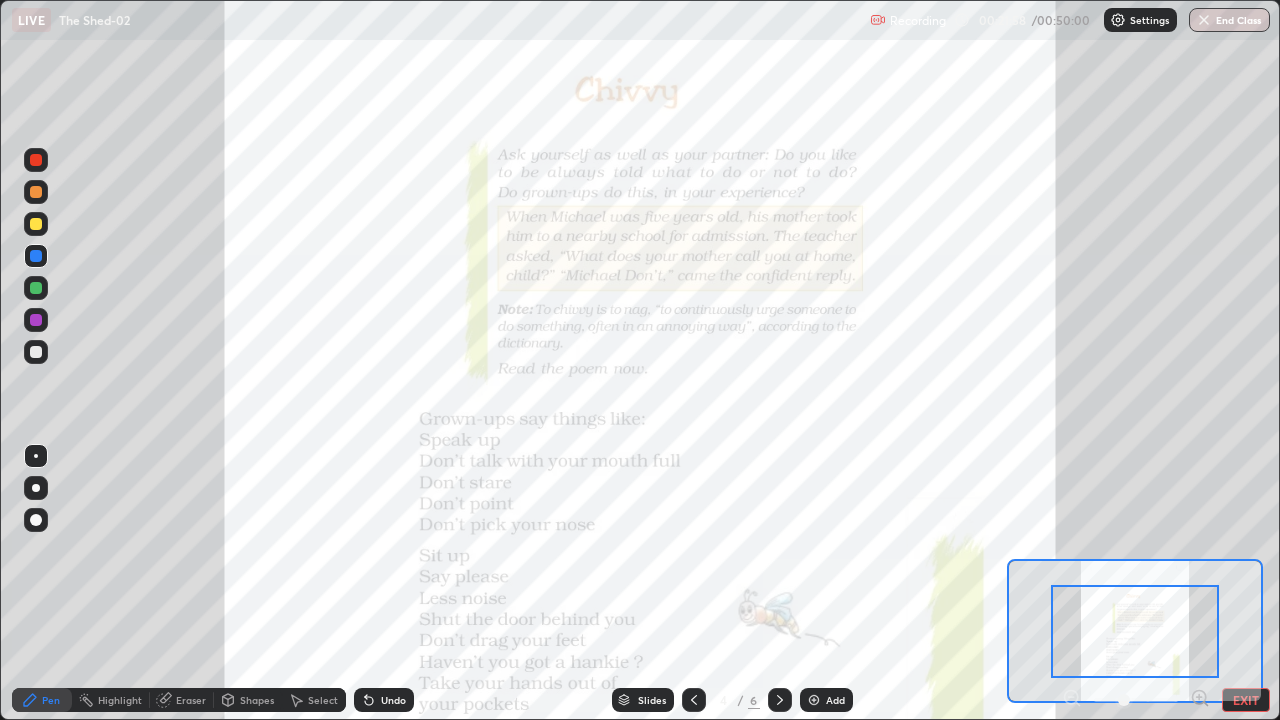 click 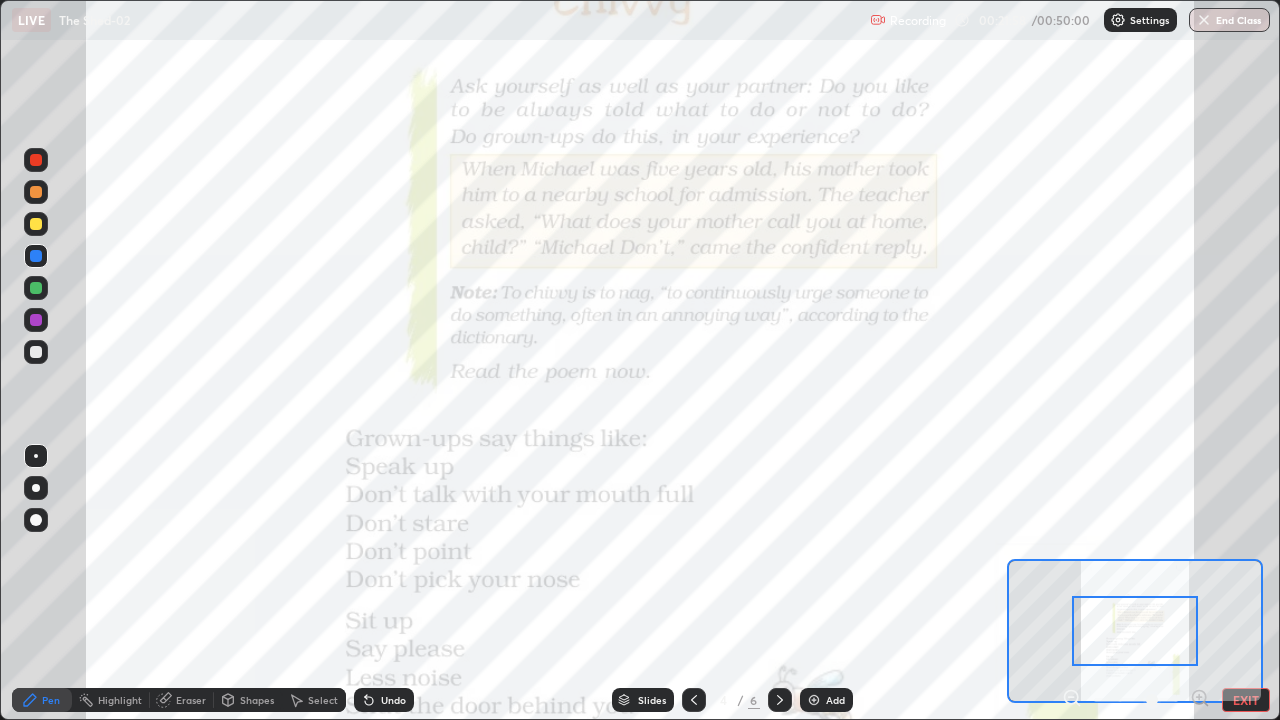 click 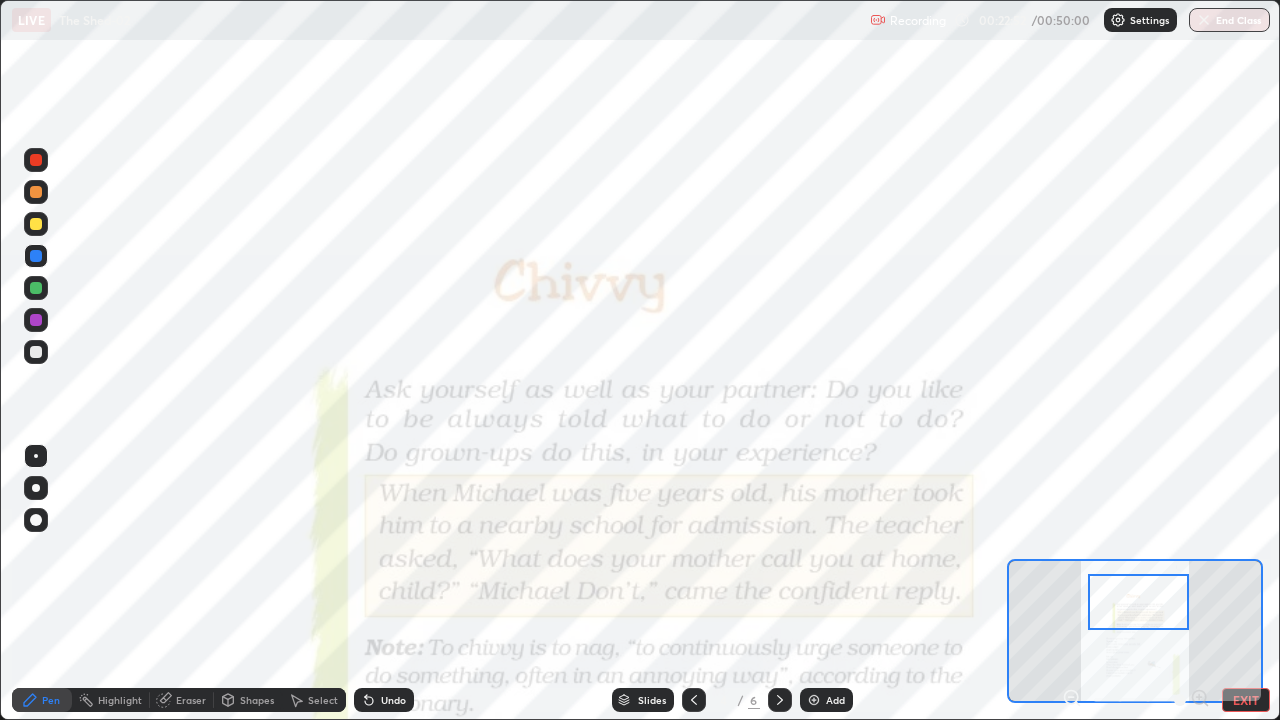 click at bounding box center (36, 256) 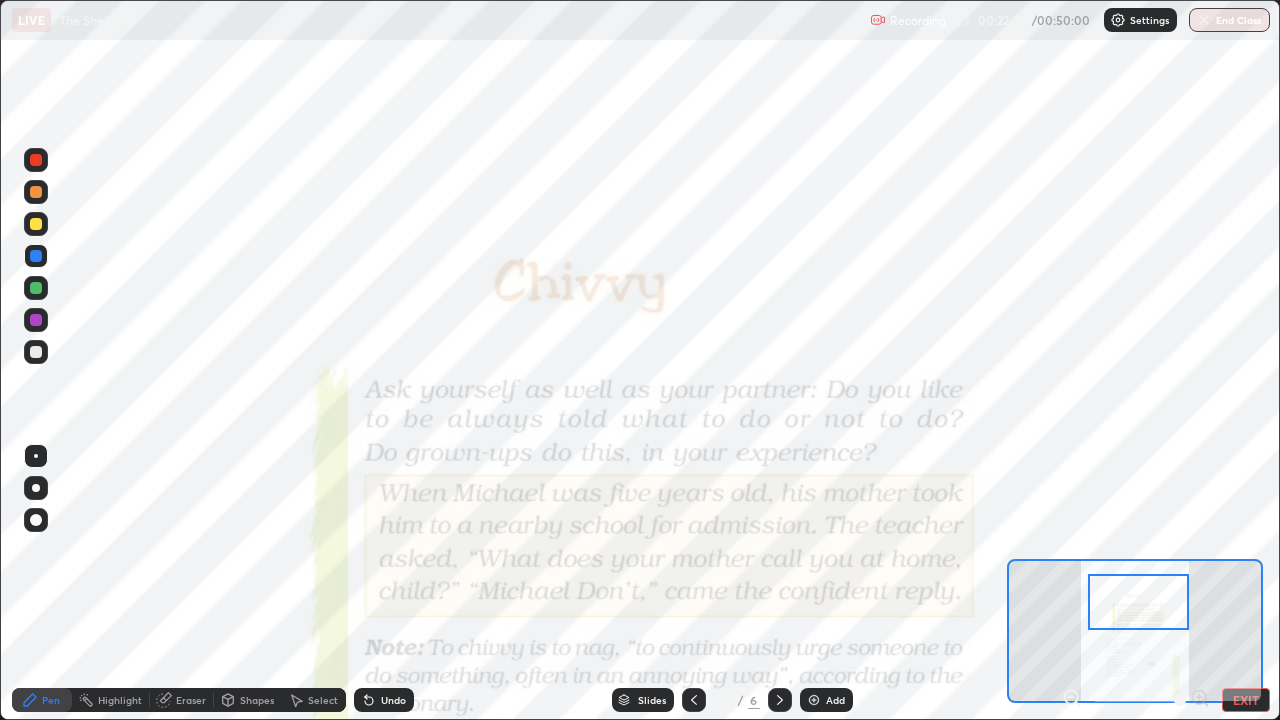 click at bounding box center [36, 256] 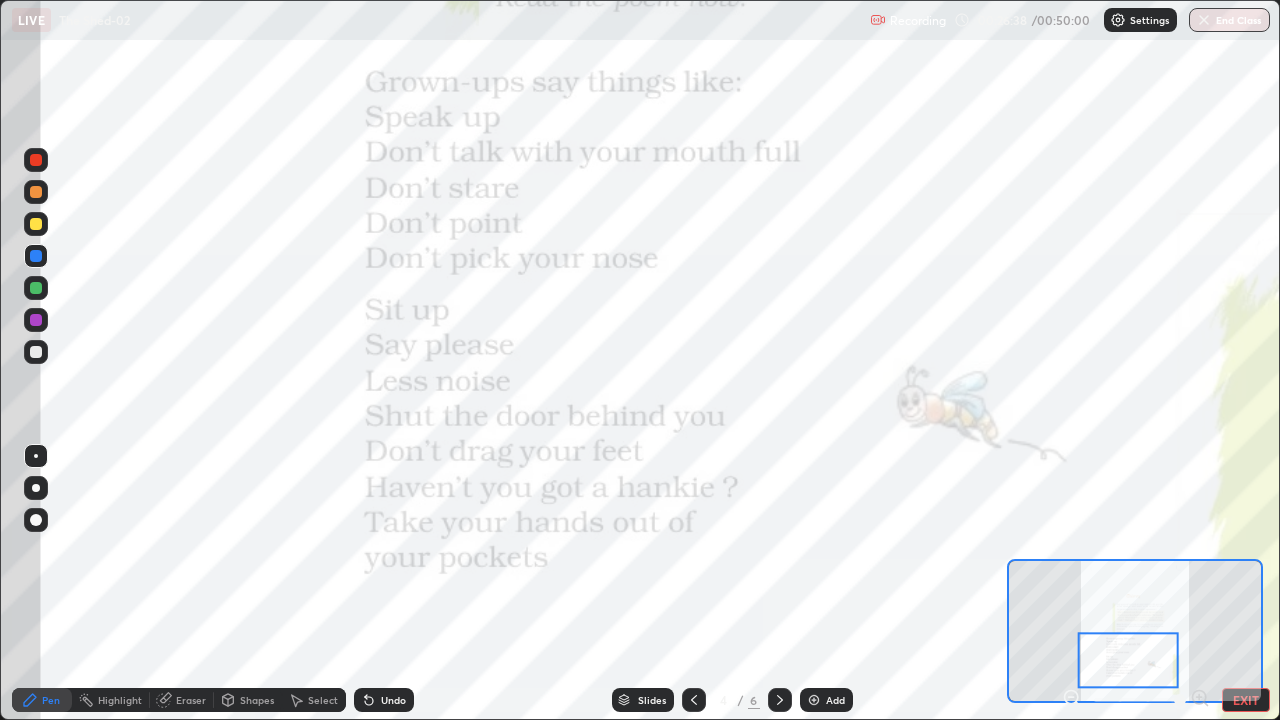 click 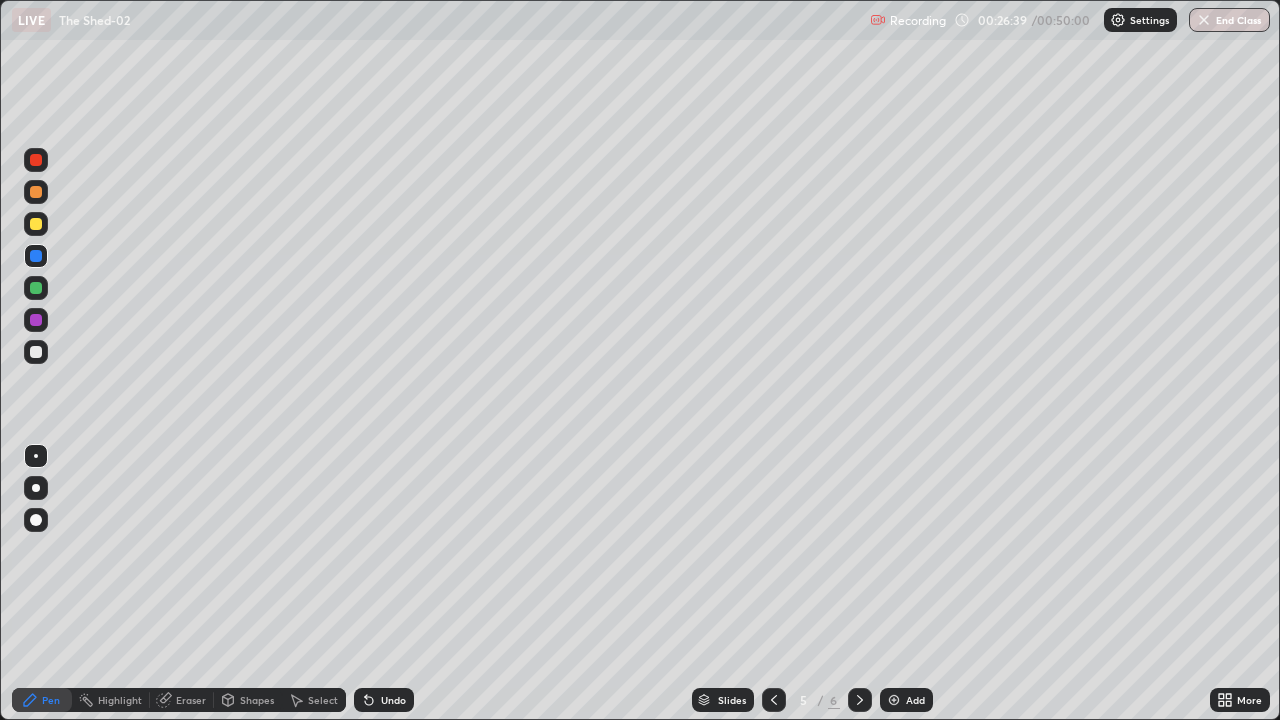 click 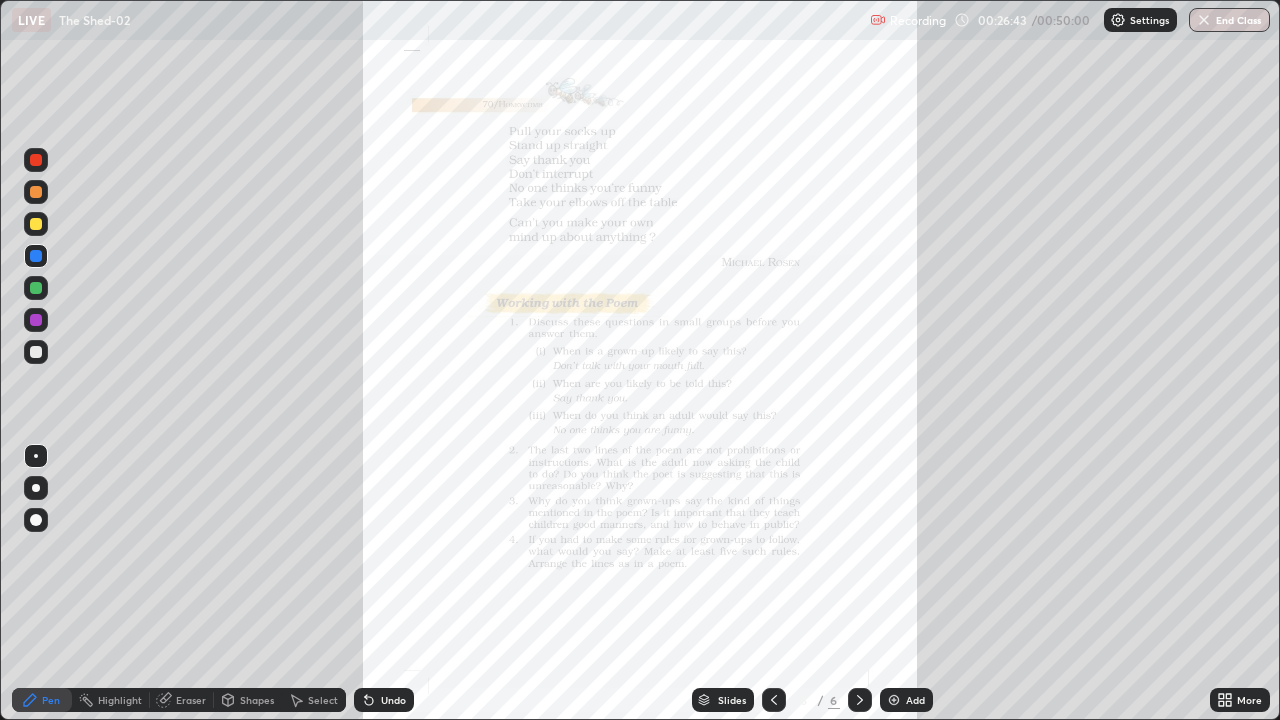 click 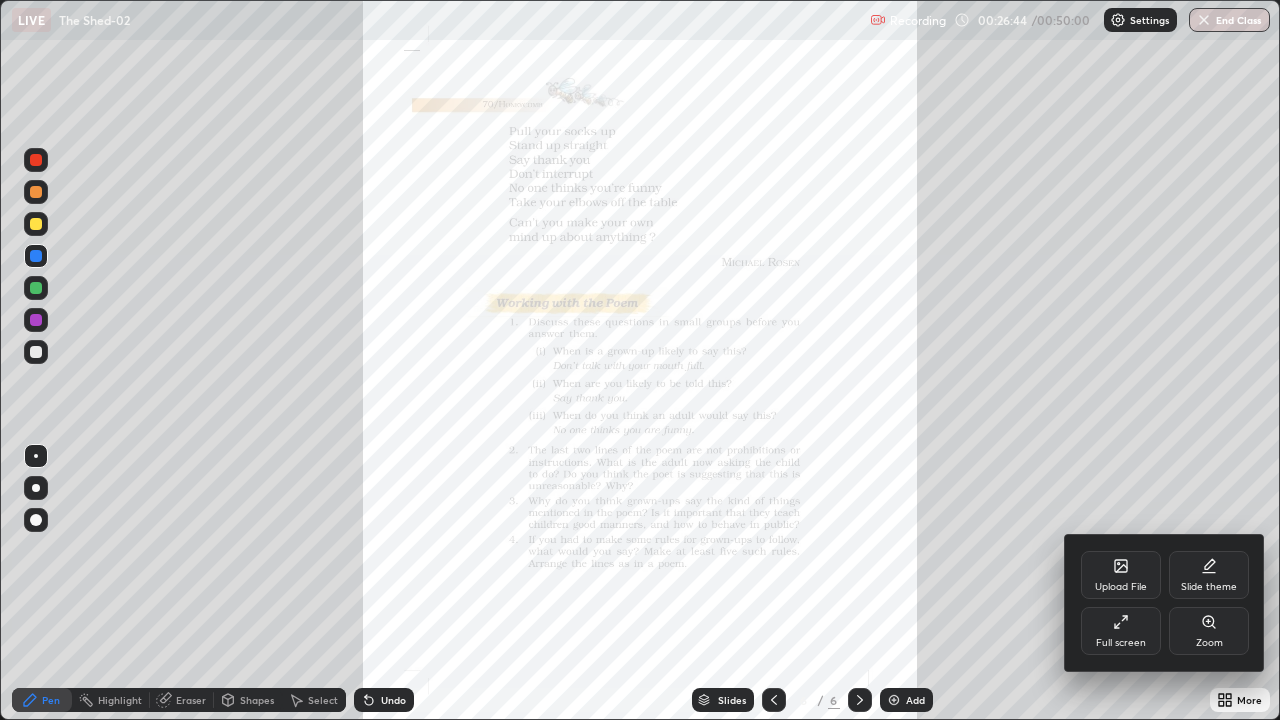 click on "Zoom" at bounding box center [1209, 643] 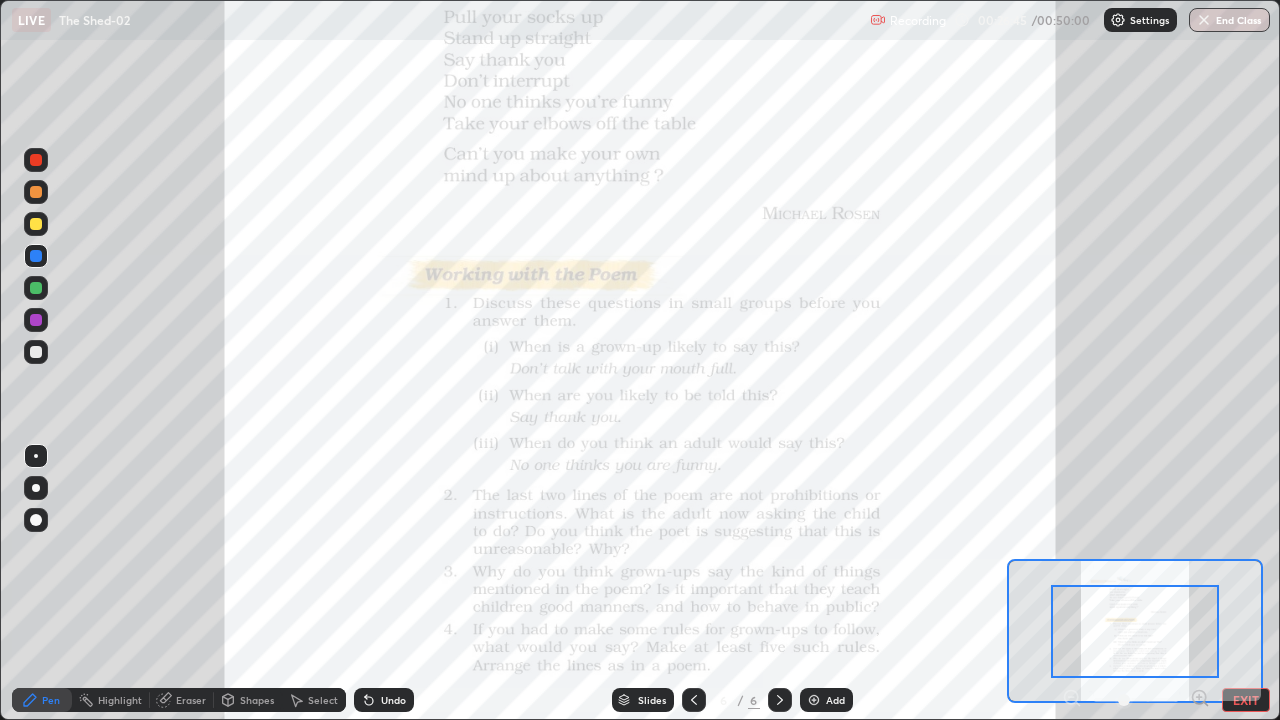 click 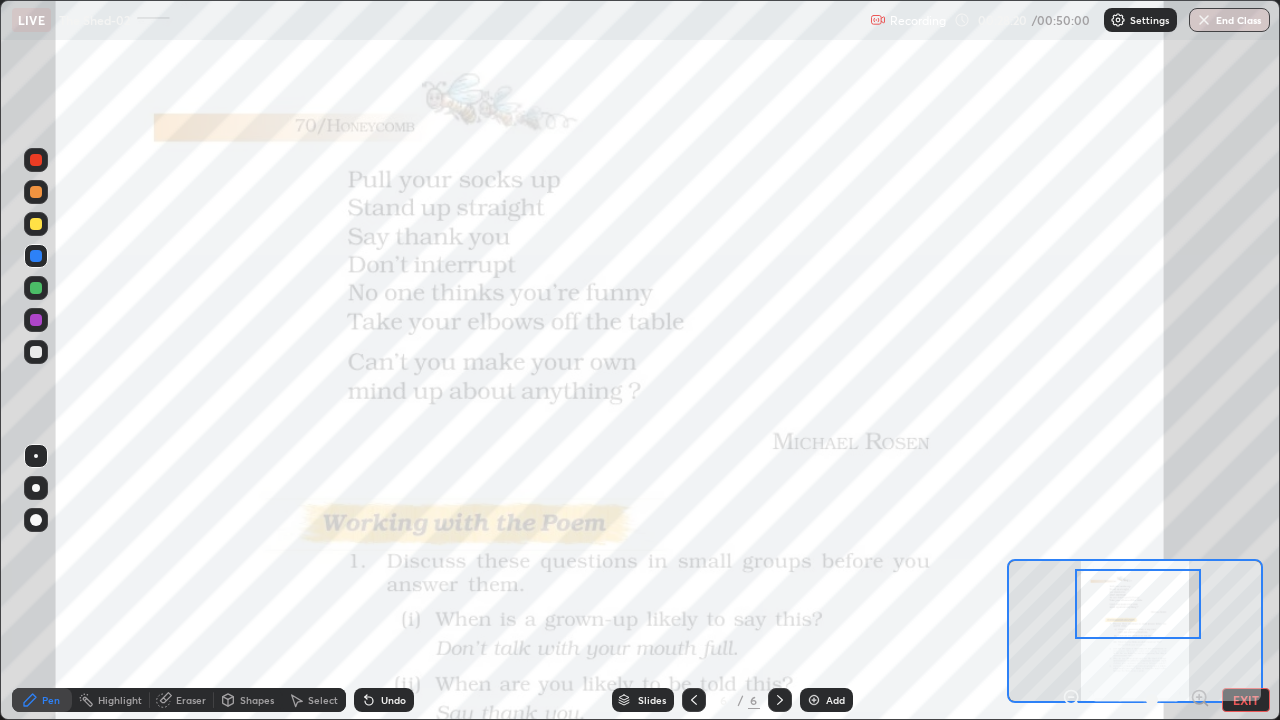 click on "EXIT" at bounding box center (1246, 700) 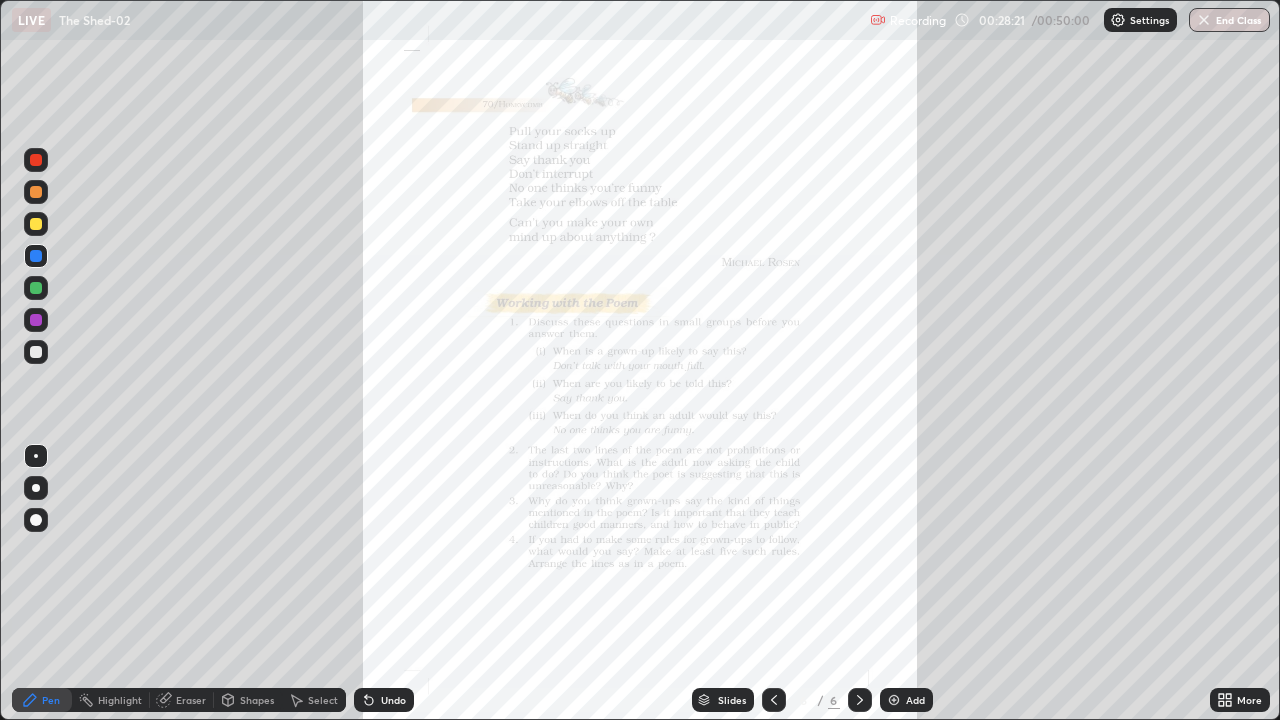 click 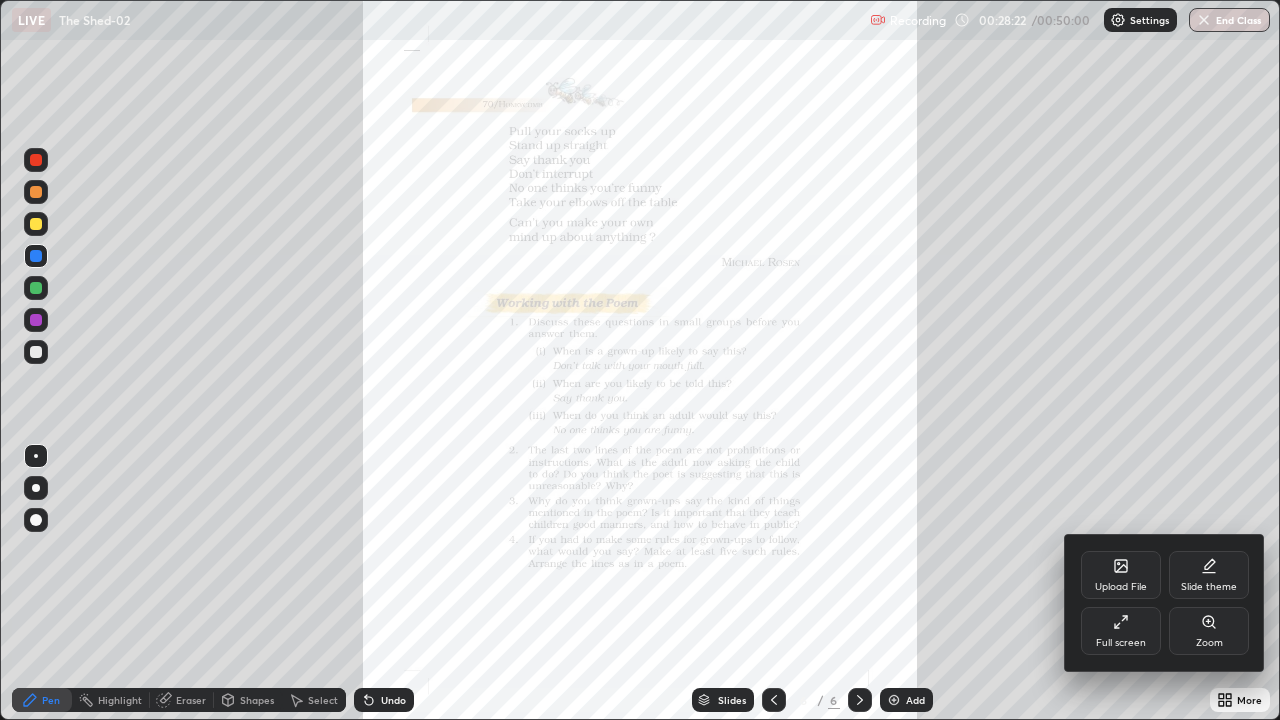 click on "Upload File" at bounding box center [1121, 587] 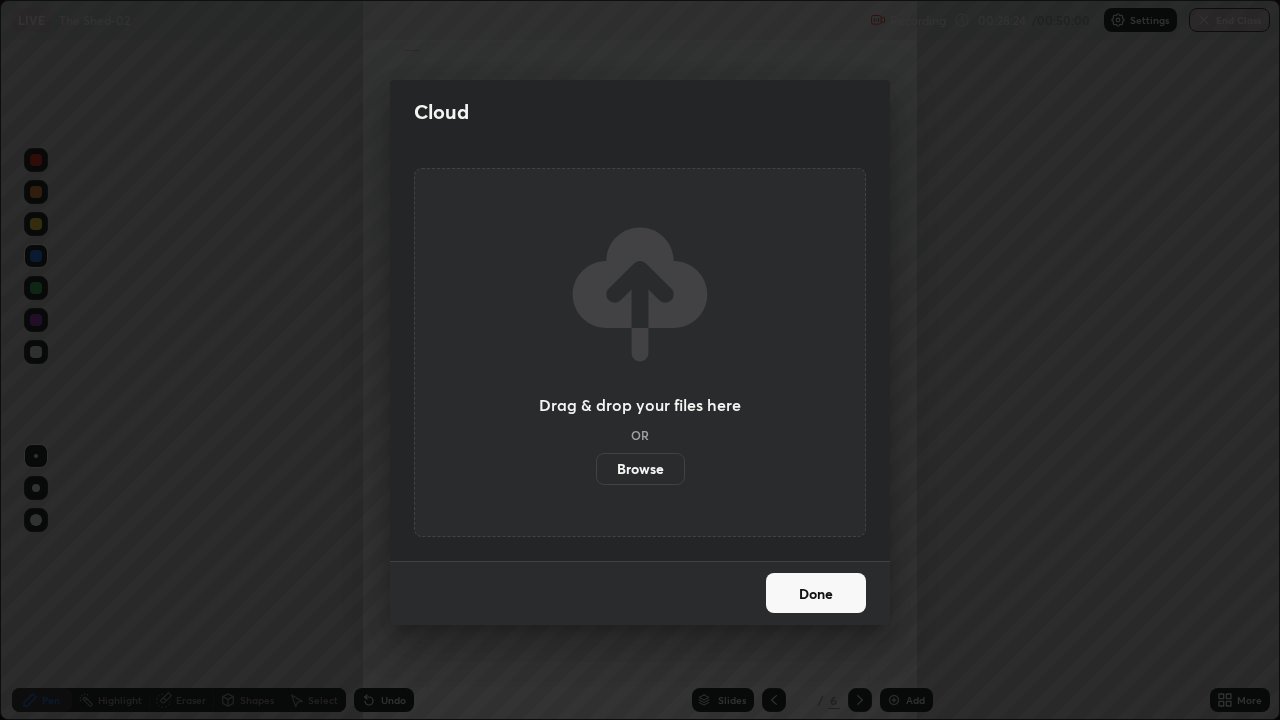 click on "Browse" at bounding box center [640, 469] 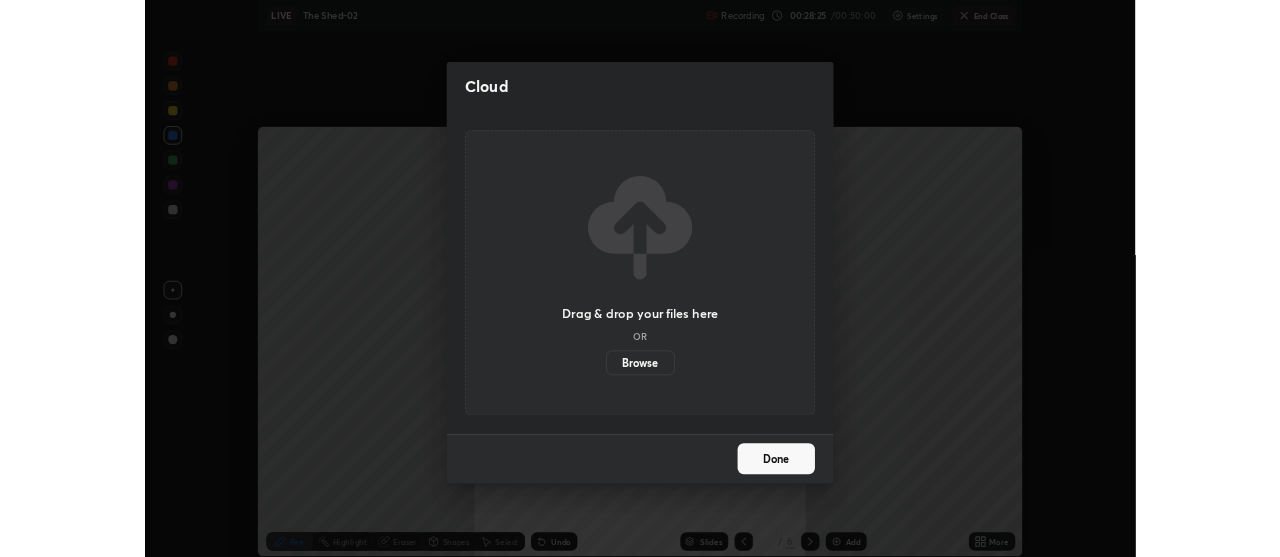scroll, scrollTop: 557, scrollLeft: 1280, axis: both 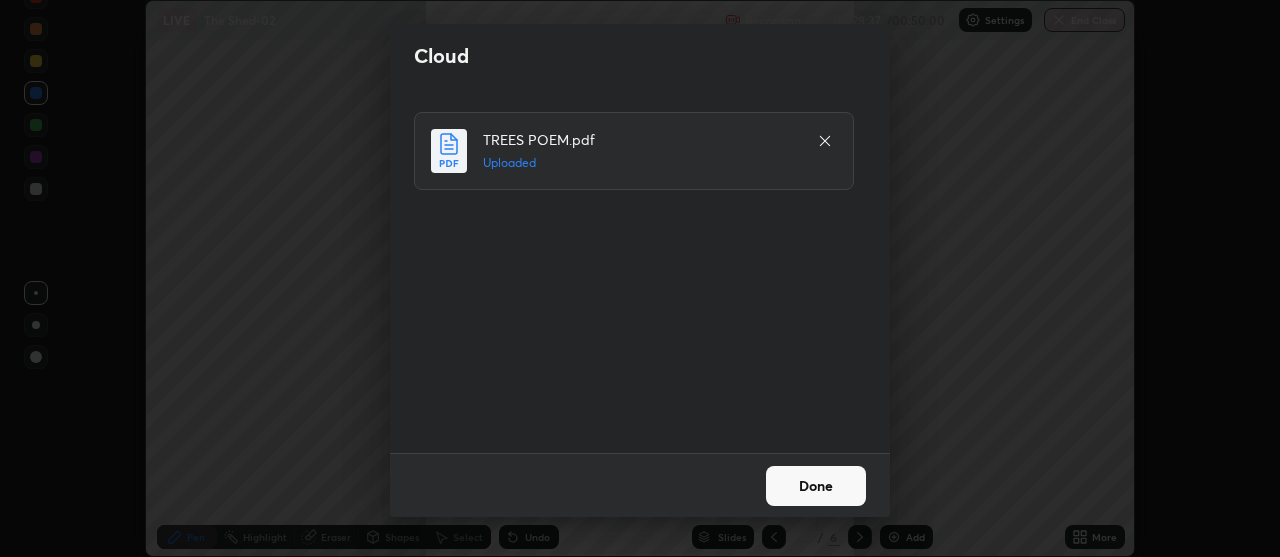 click on "Done" at bounding box center (816, 486) 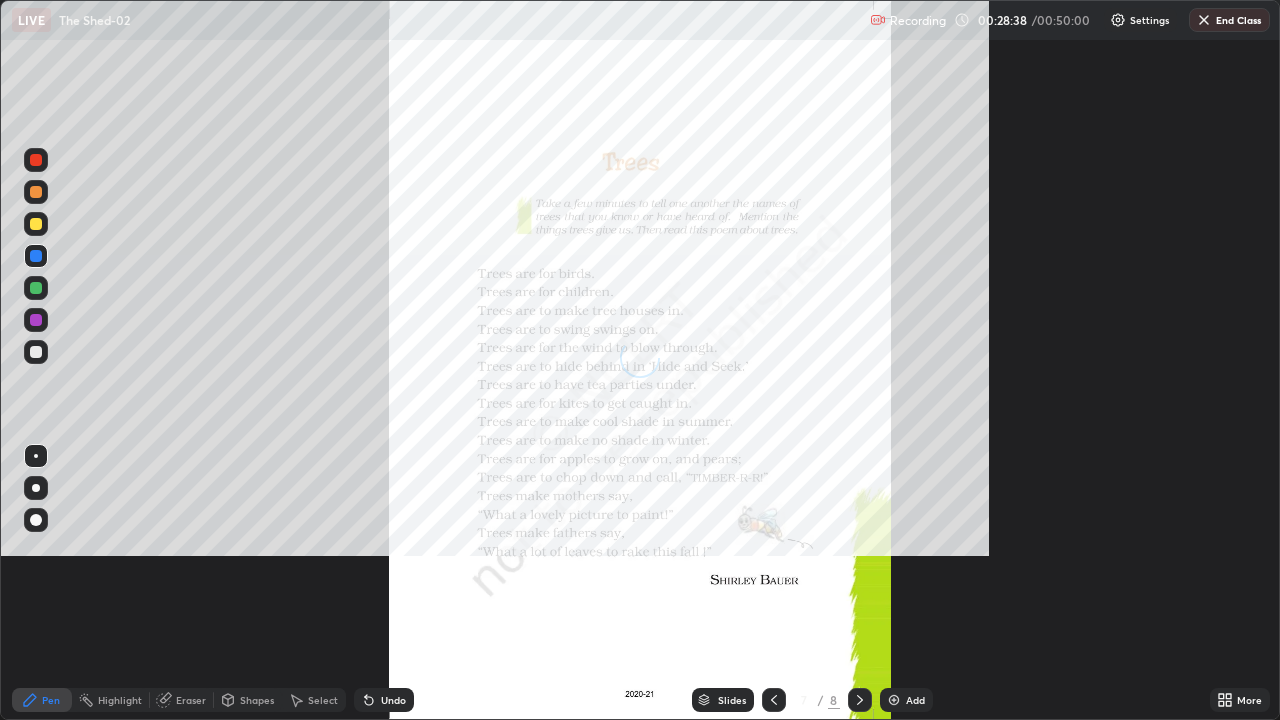 scroll, scrollTop: 99280, scrollLeft: 98720, axis: both 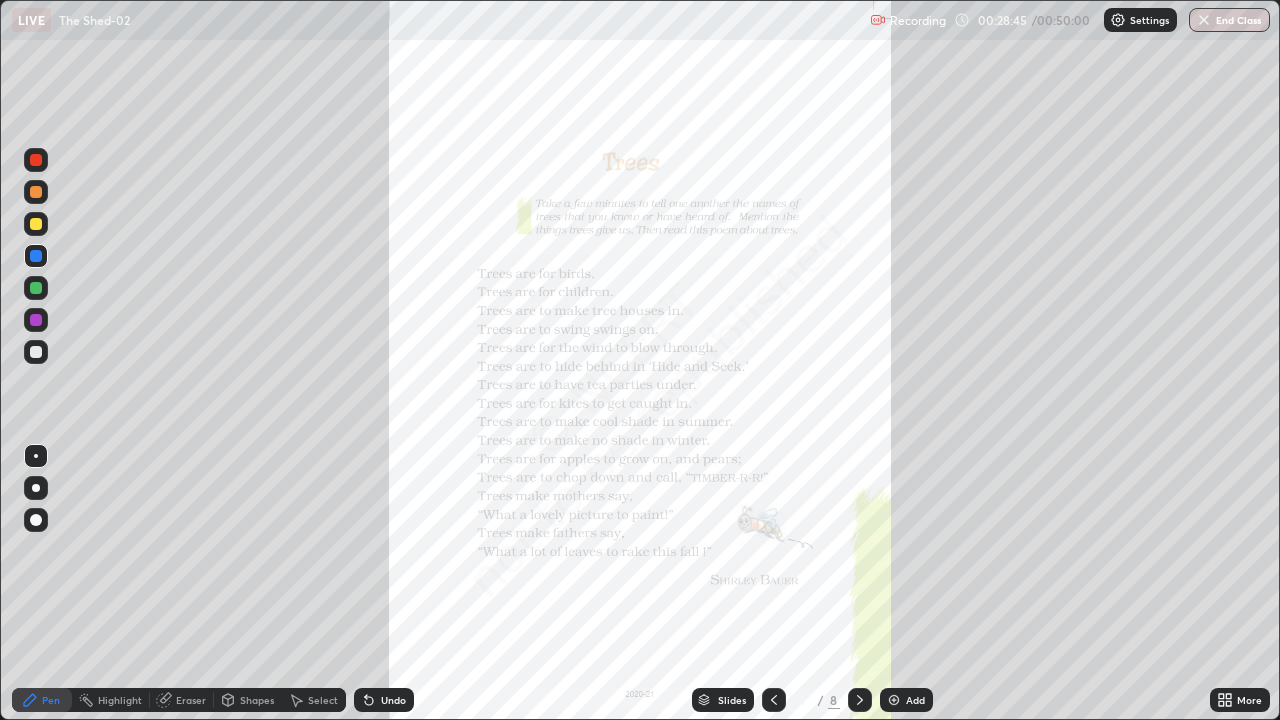 click 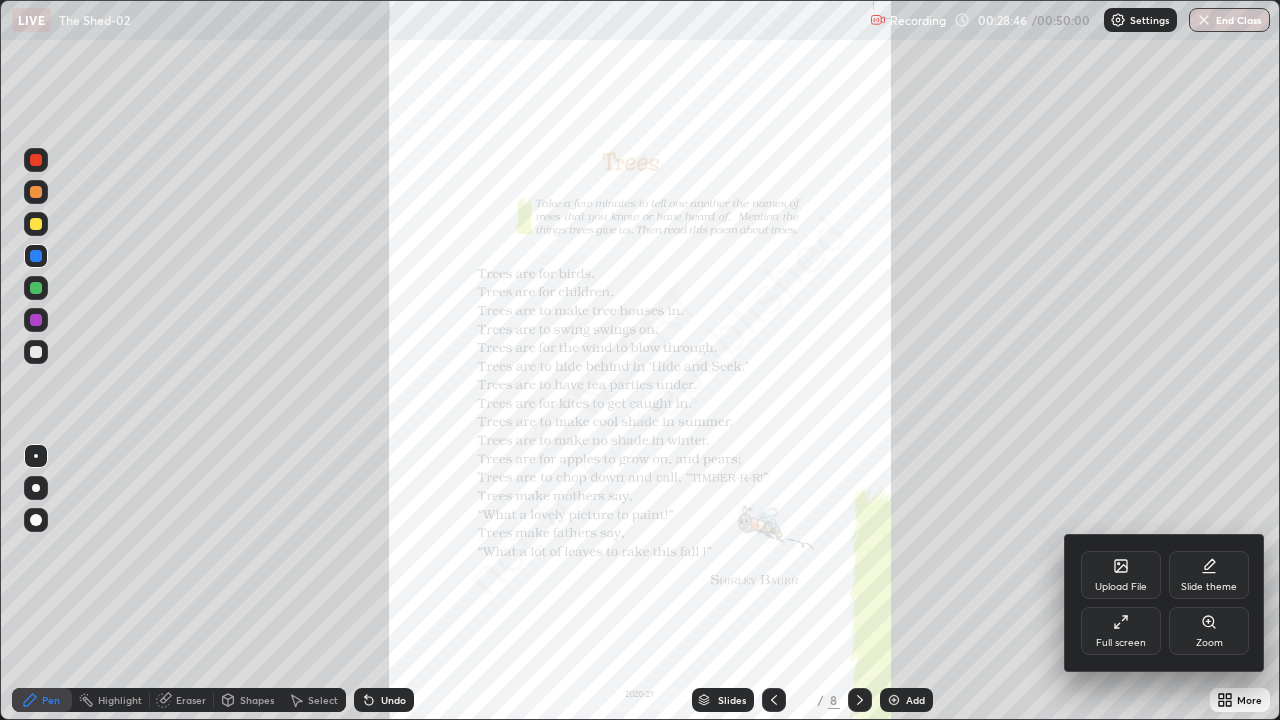 click on "Zoom" at bounding box center (1209, 643) 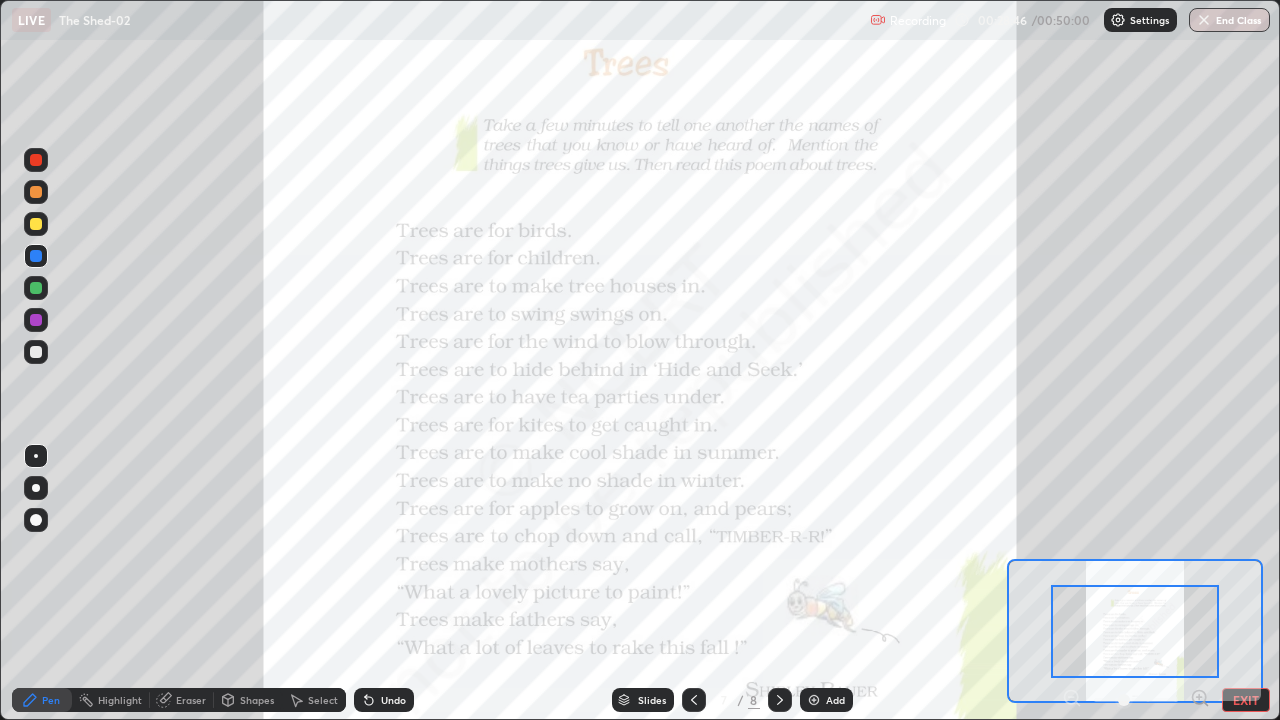 click 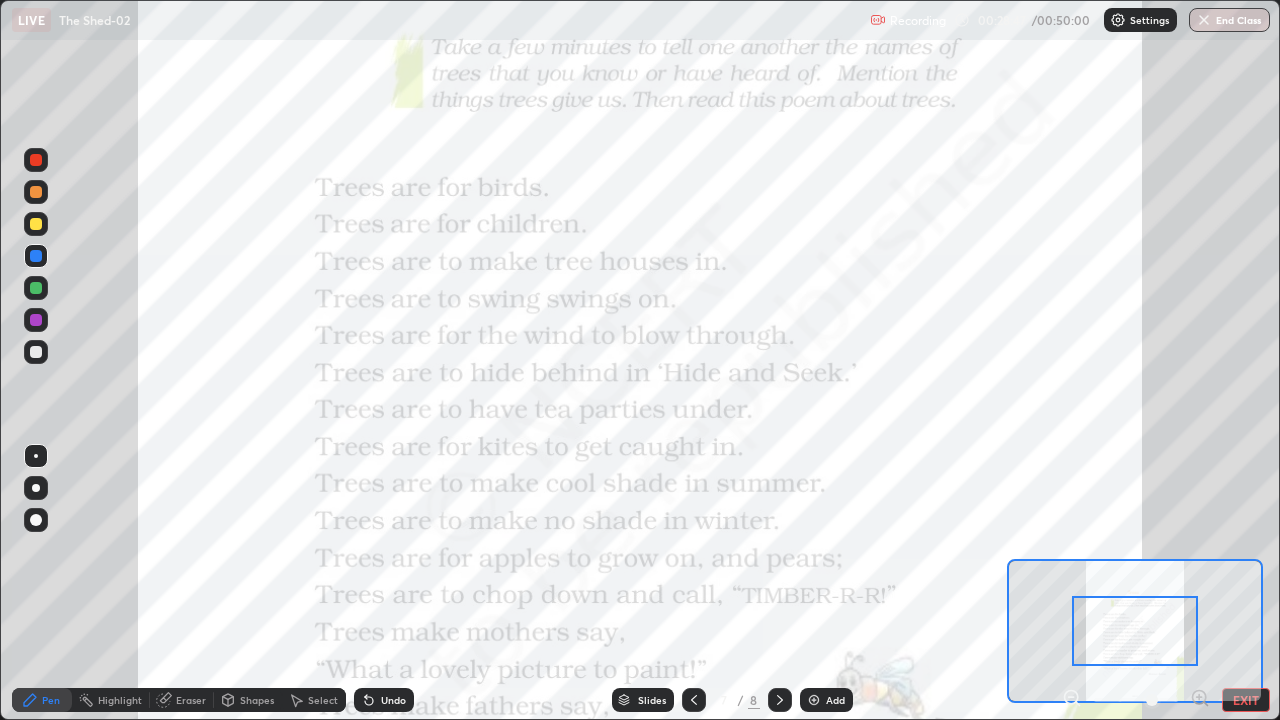 click 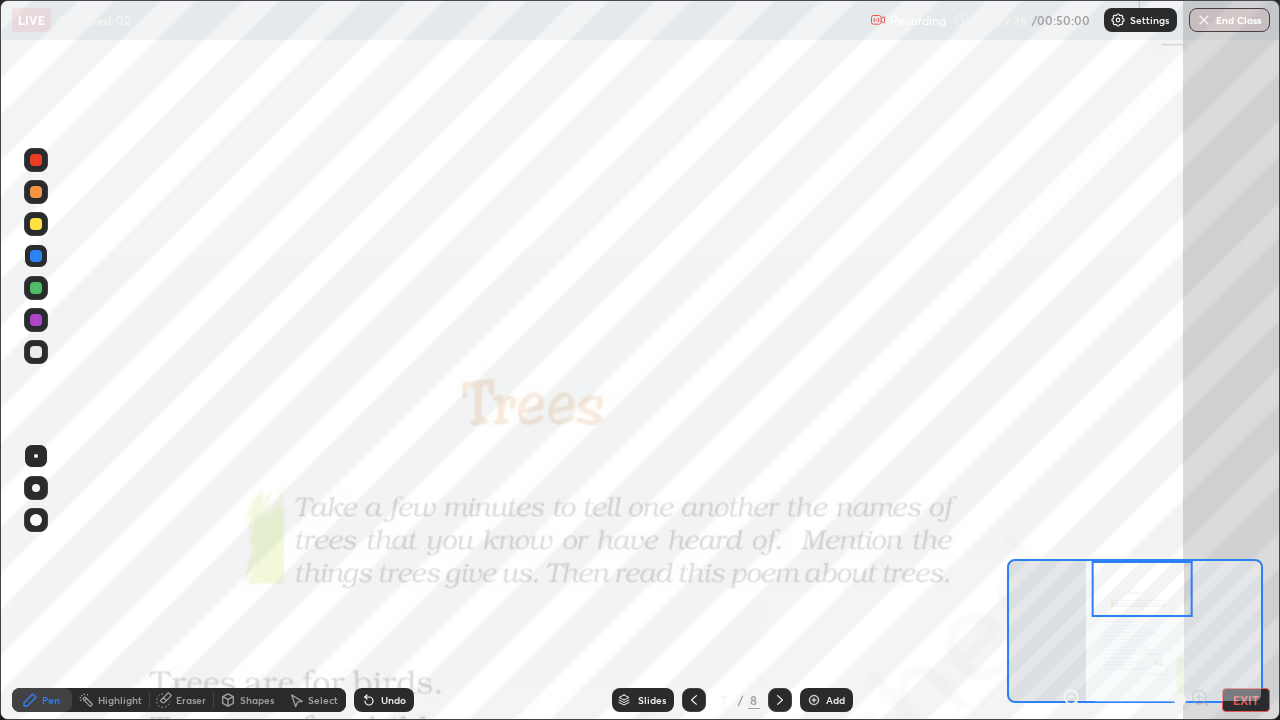 click at bounding box center [1142, 589] 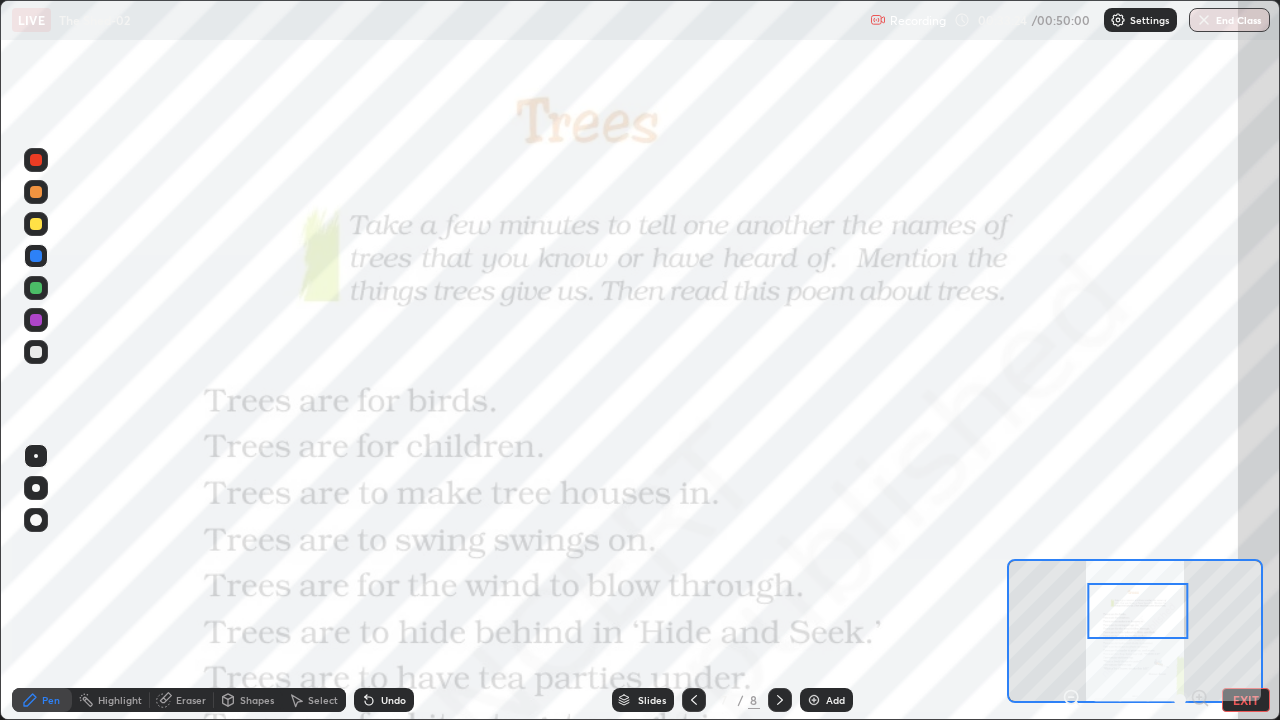 click 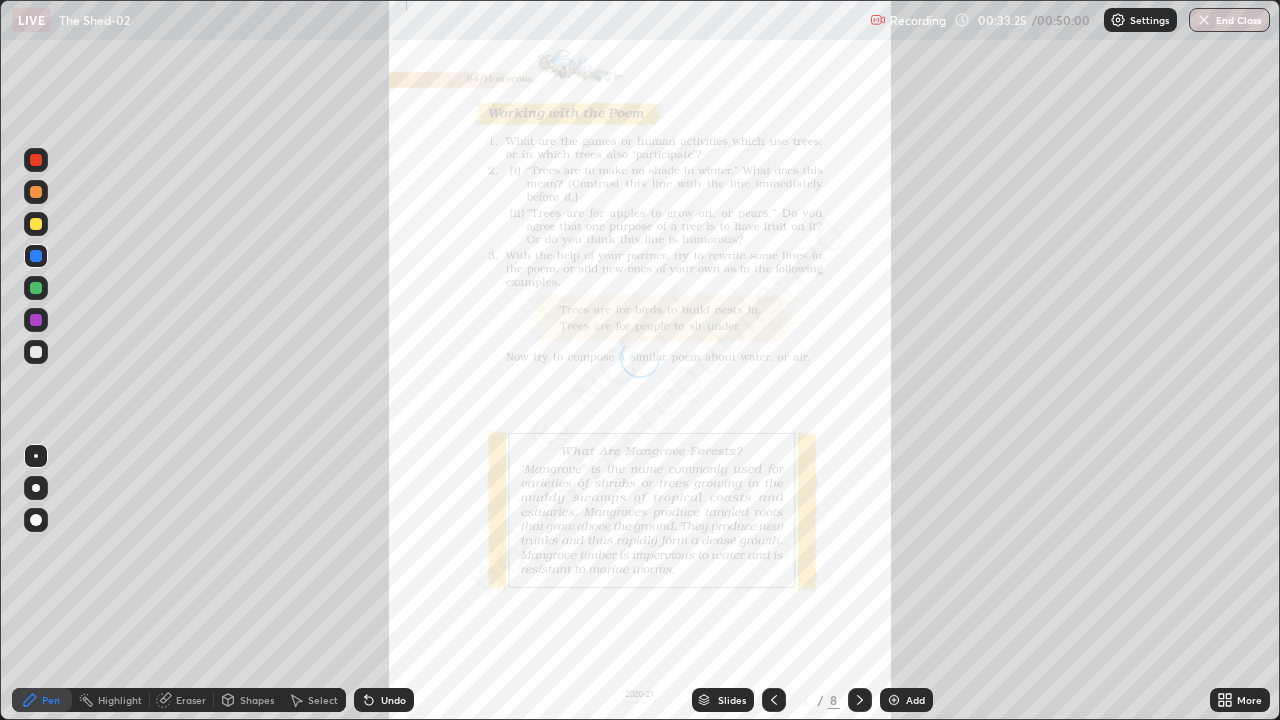 click 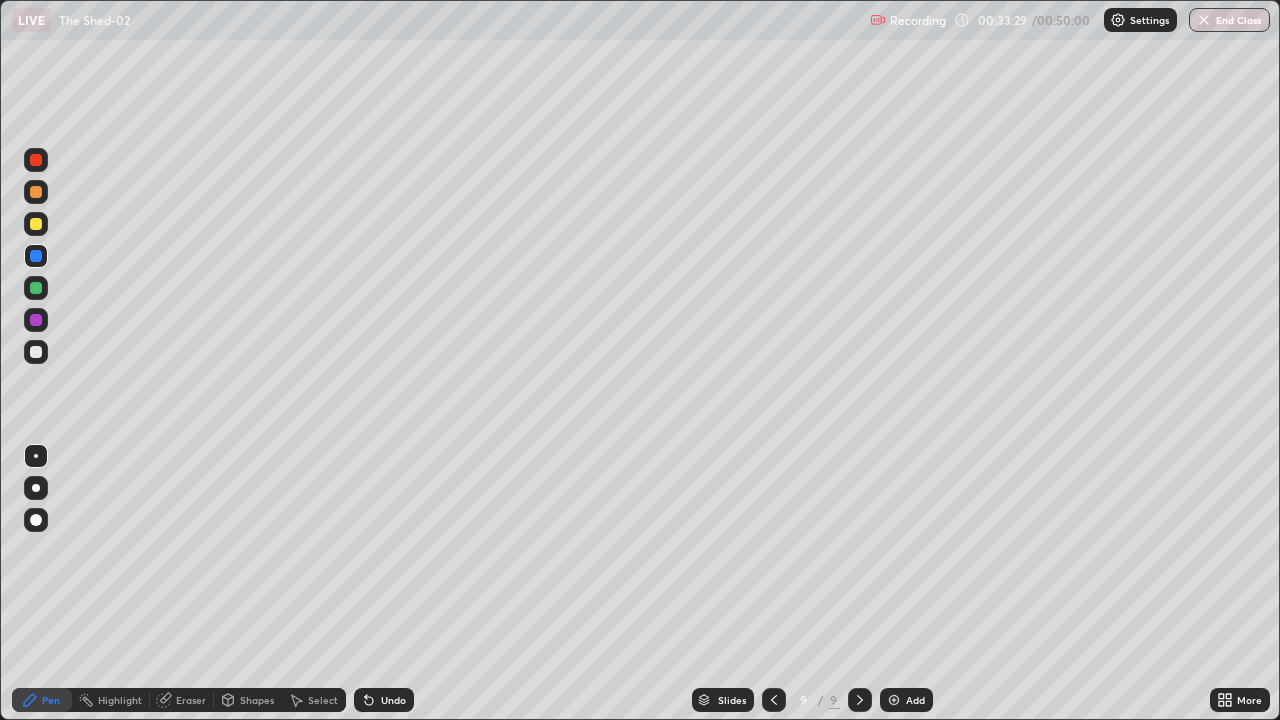 click at bounding box center (36, 224) 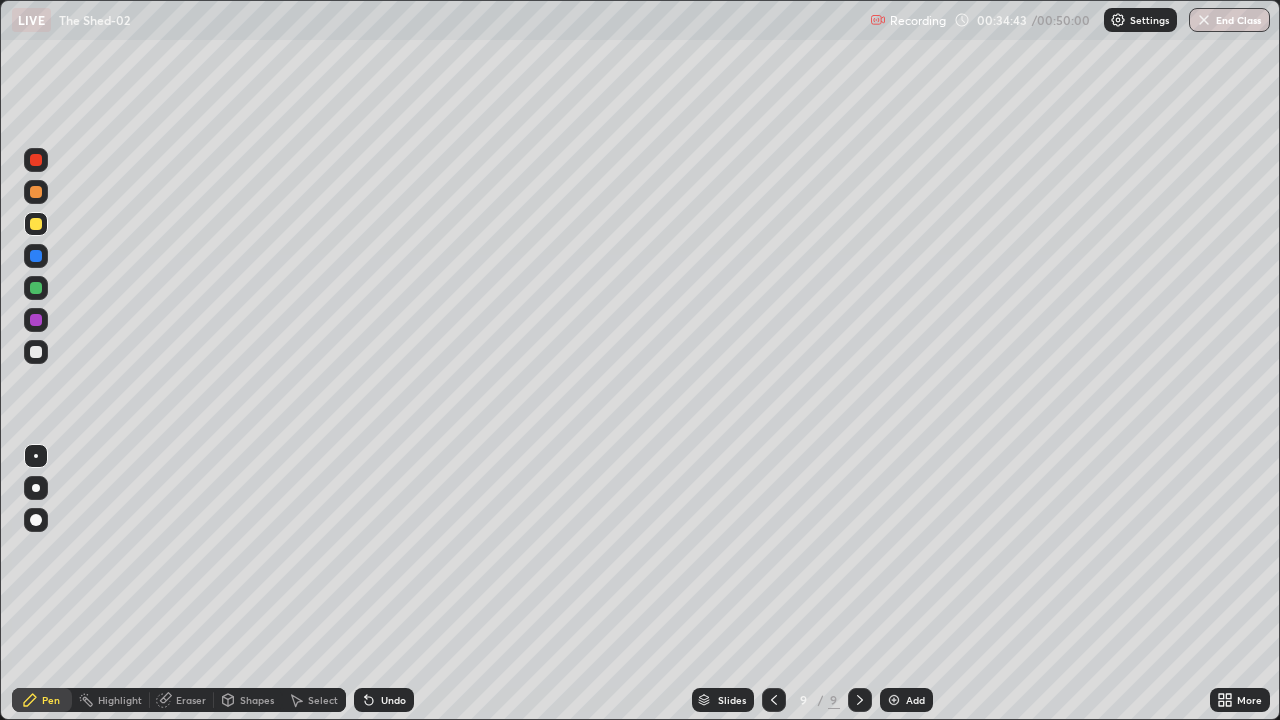 click at bounding box center [36, 288] 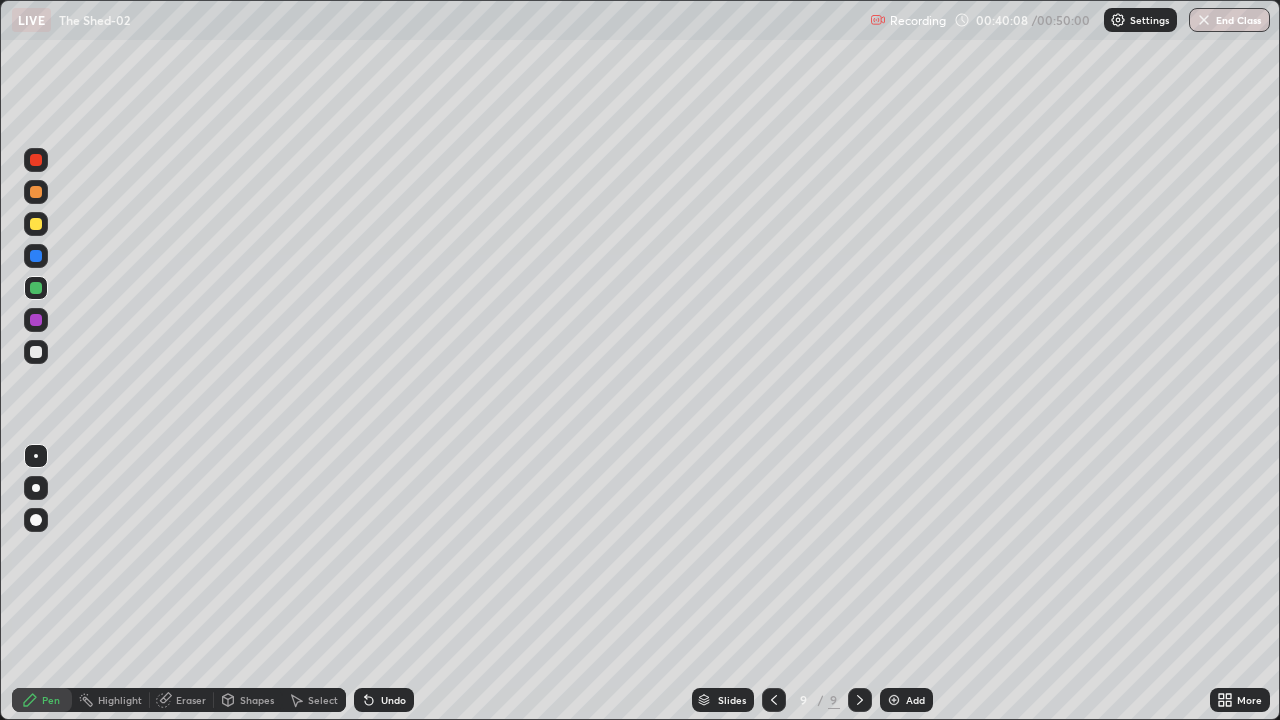 click on "More" at bounding box center [1240, 700] 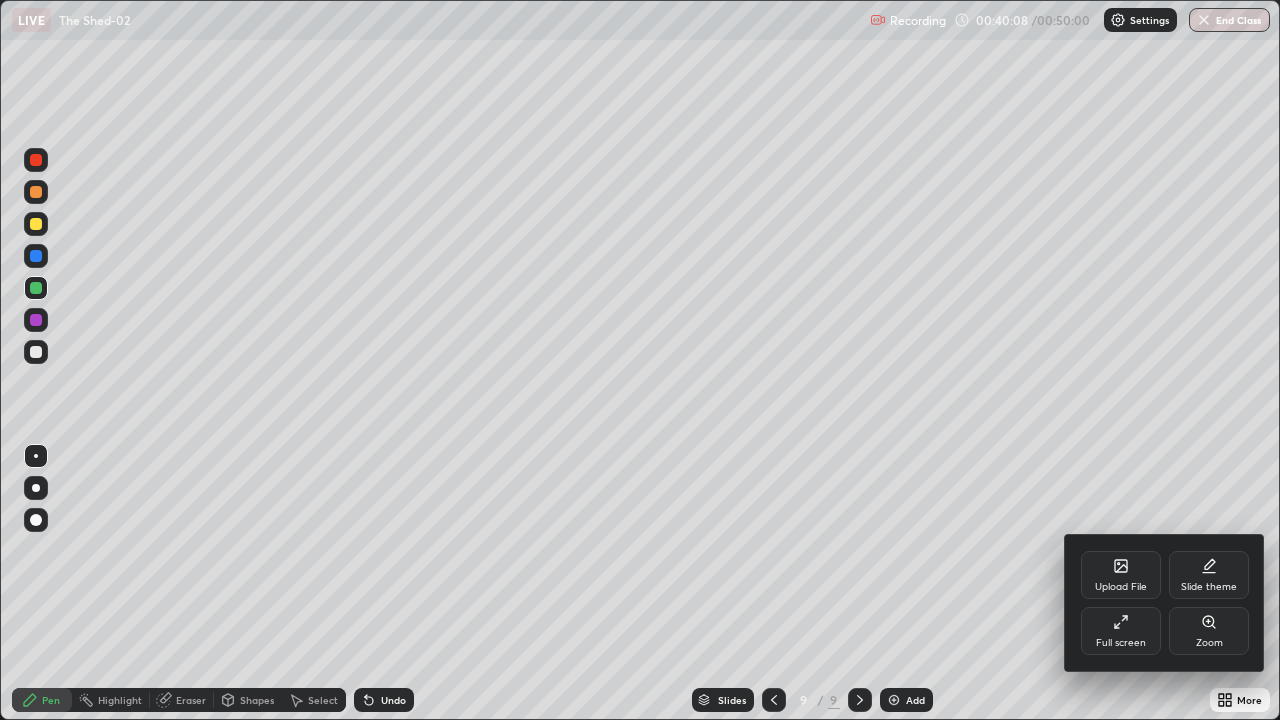 click at bounding box center (640, 360) 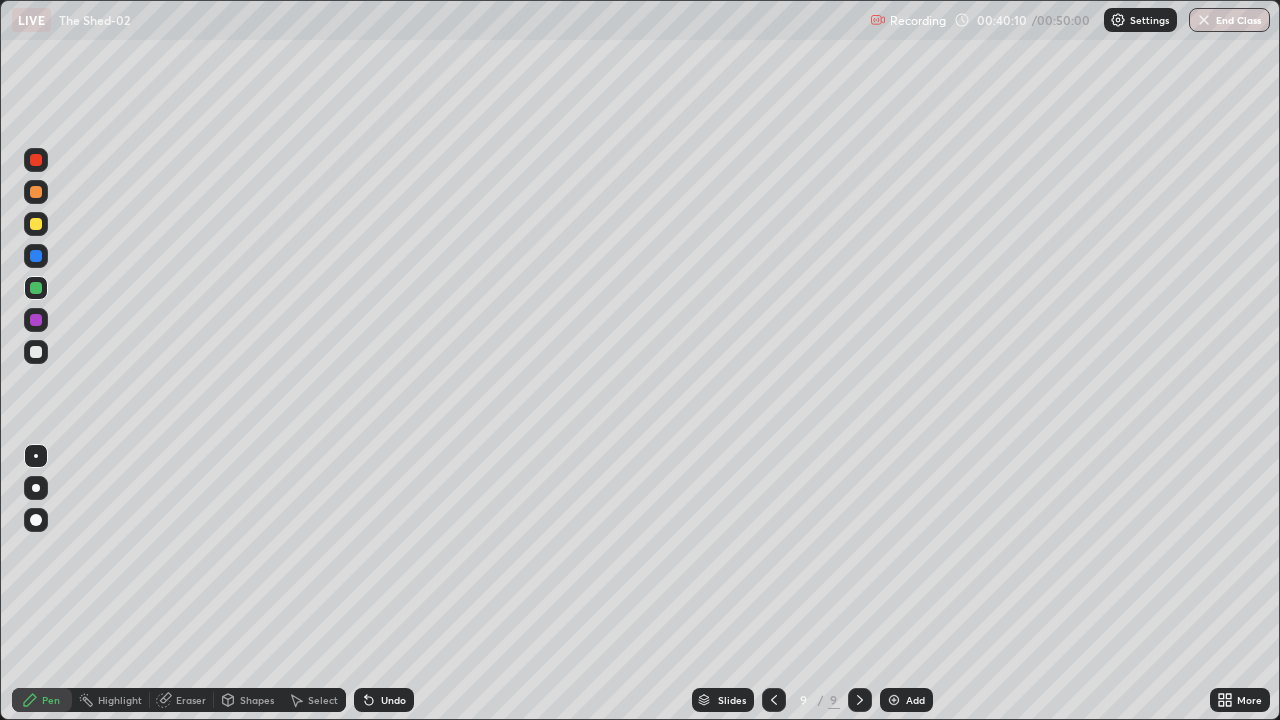 click on "More" at bounding box center [1249, 700] 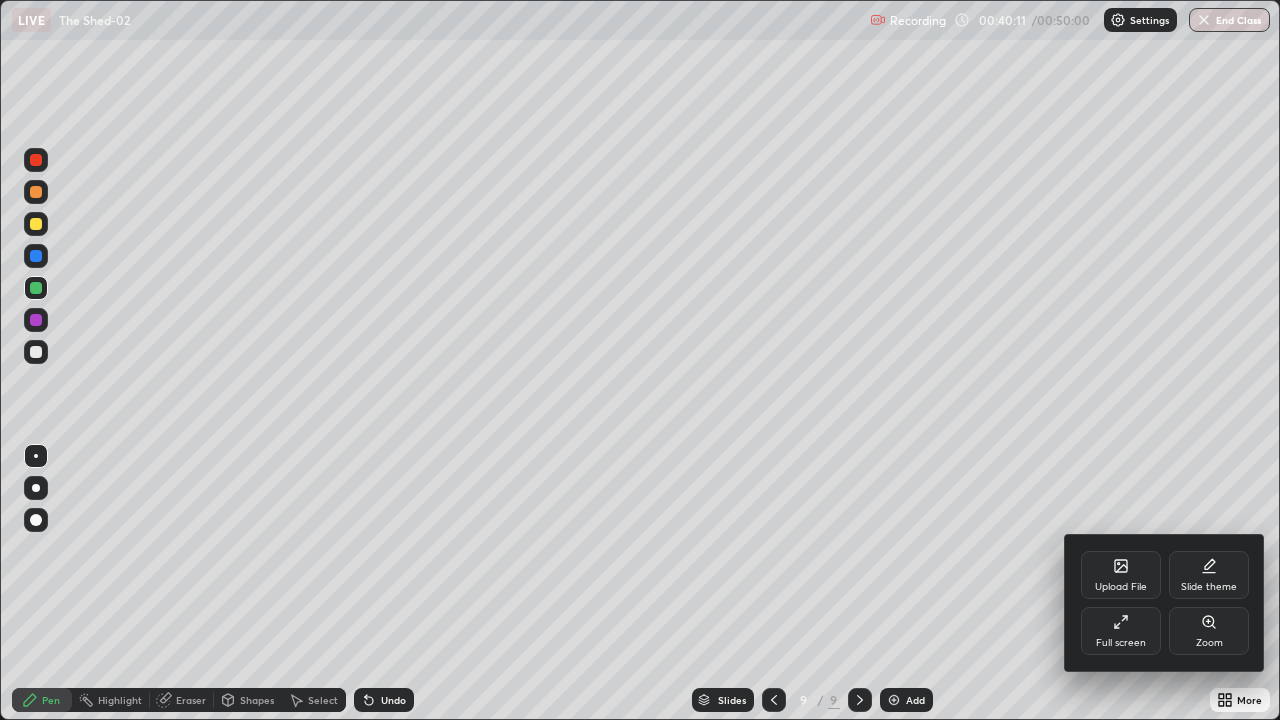 click at bounding box center (640, 360) 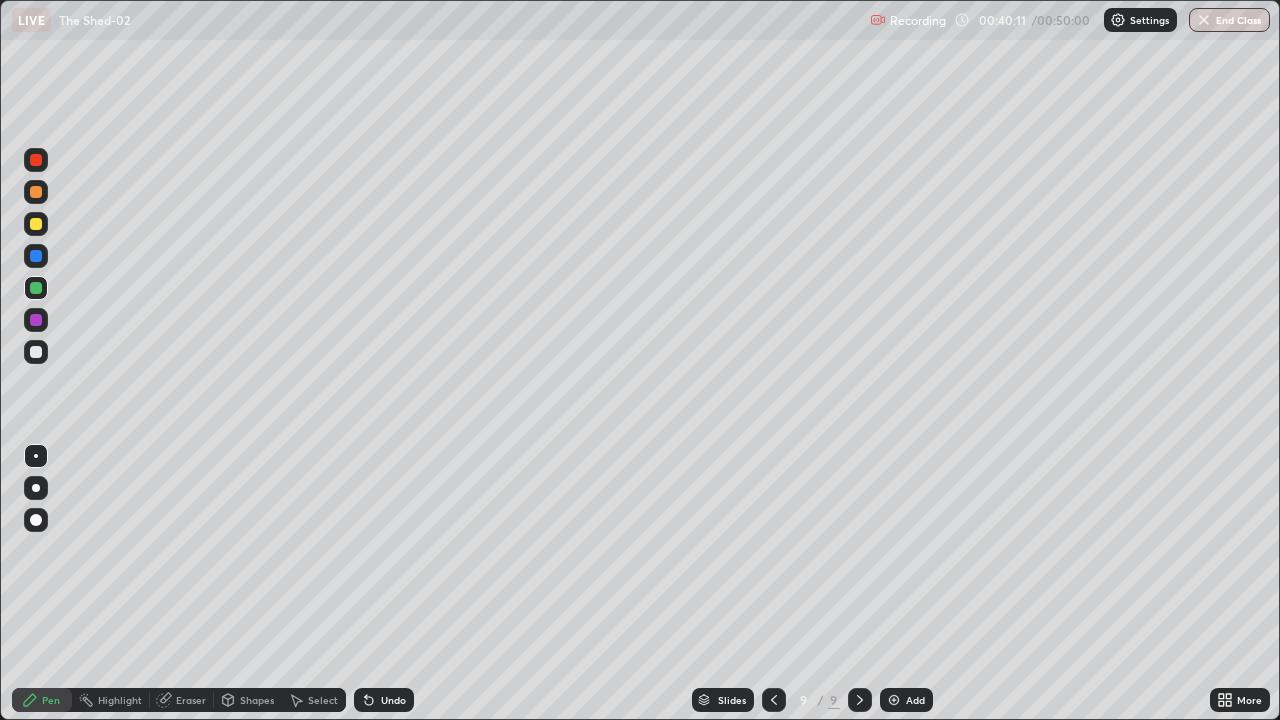click on "End Class" at bounding box center (1229, 20) 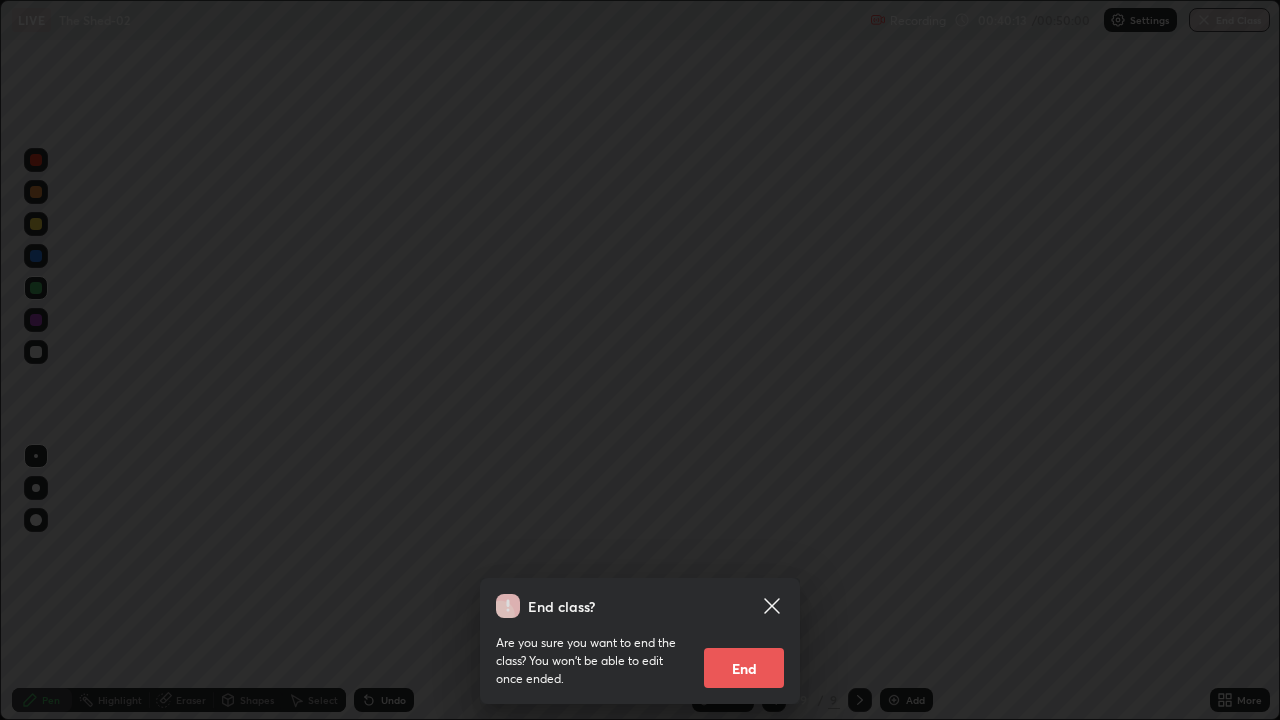 click on "End" at bounding box center [744, 668] 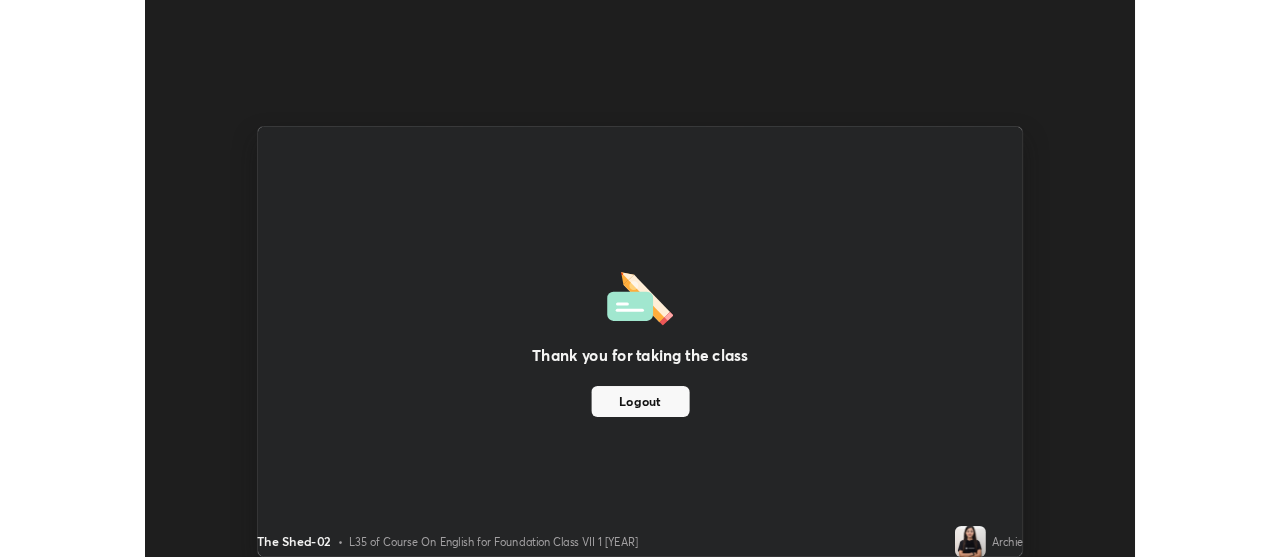scroll, scrollTop: 557, scrollLeft: 1280, axis: both 